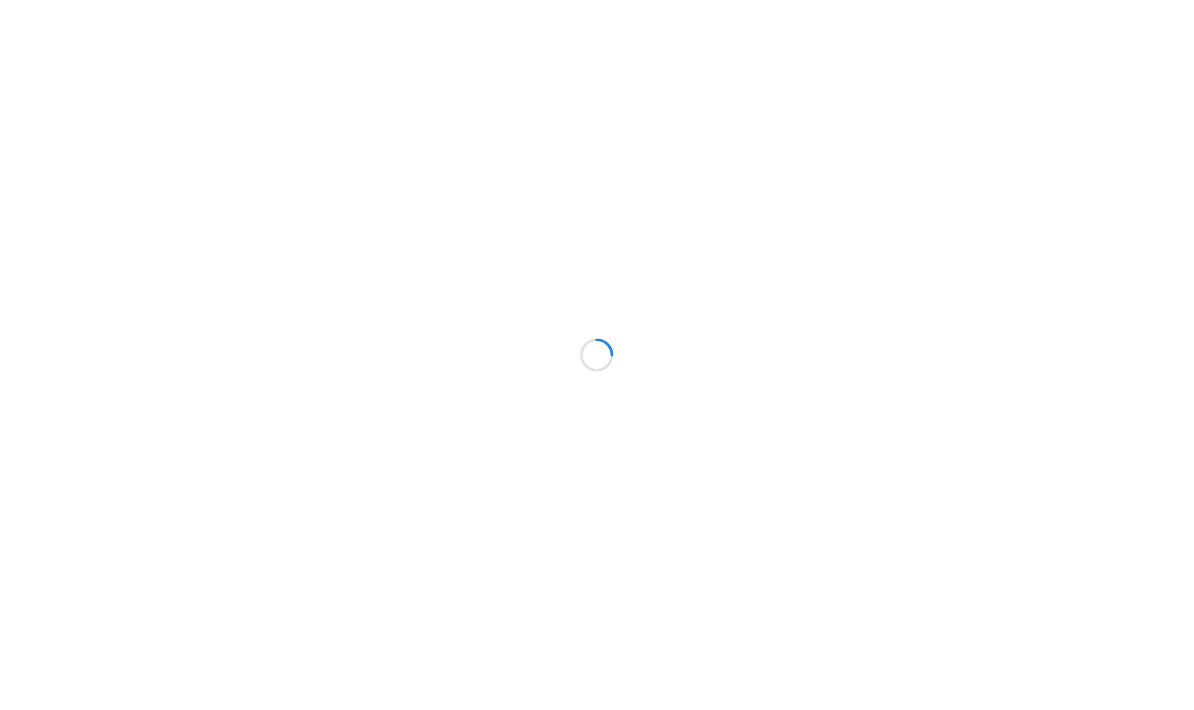 scroll, scrollTop: 0, scrollLeft: 0, axis: both 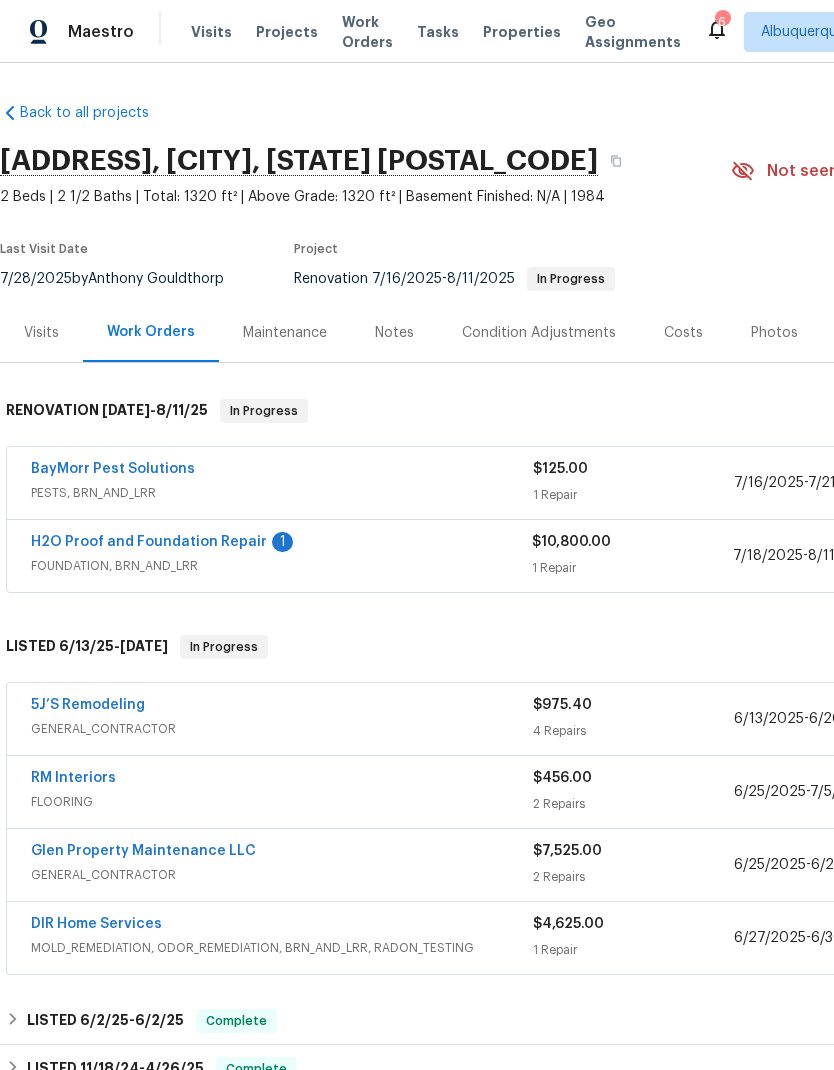 click on "H2O Proof and Foundation Repair" at bounding box center [149, 542] 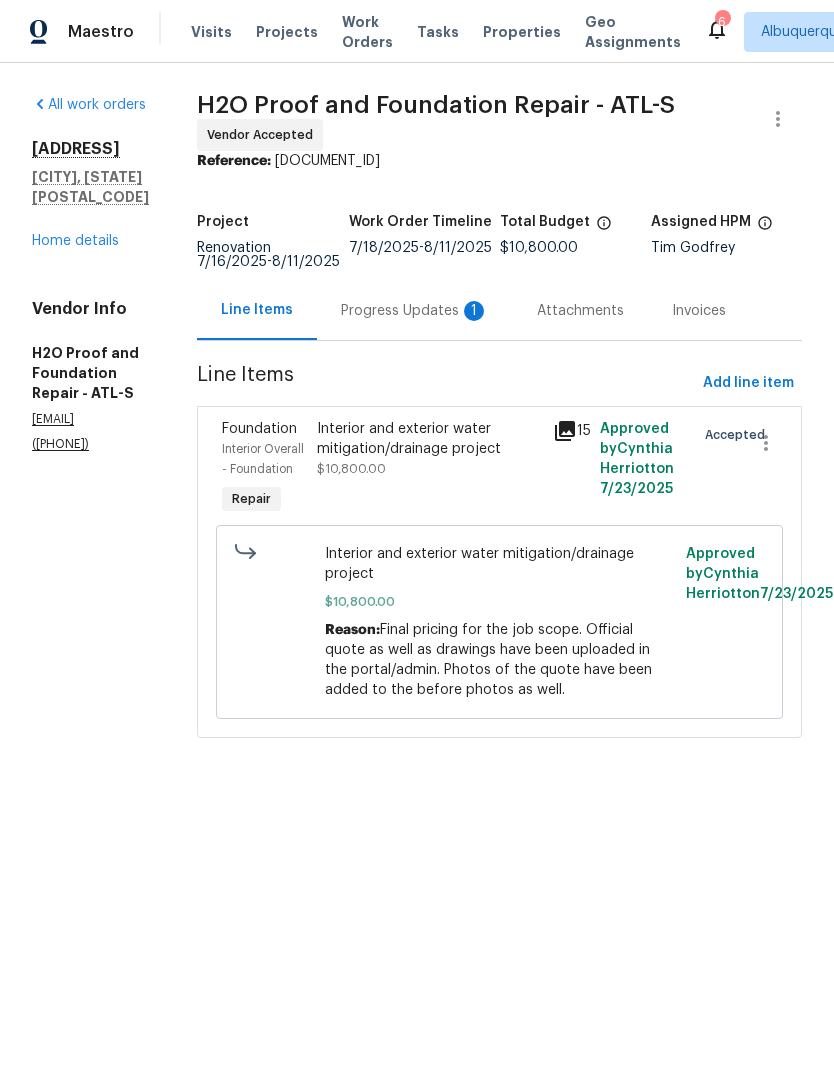 click on "Progress Updates 1" at bounding box center [415, 311] 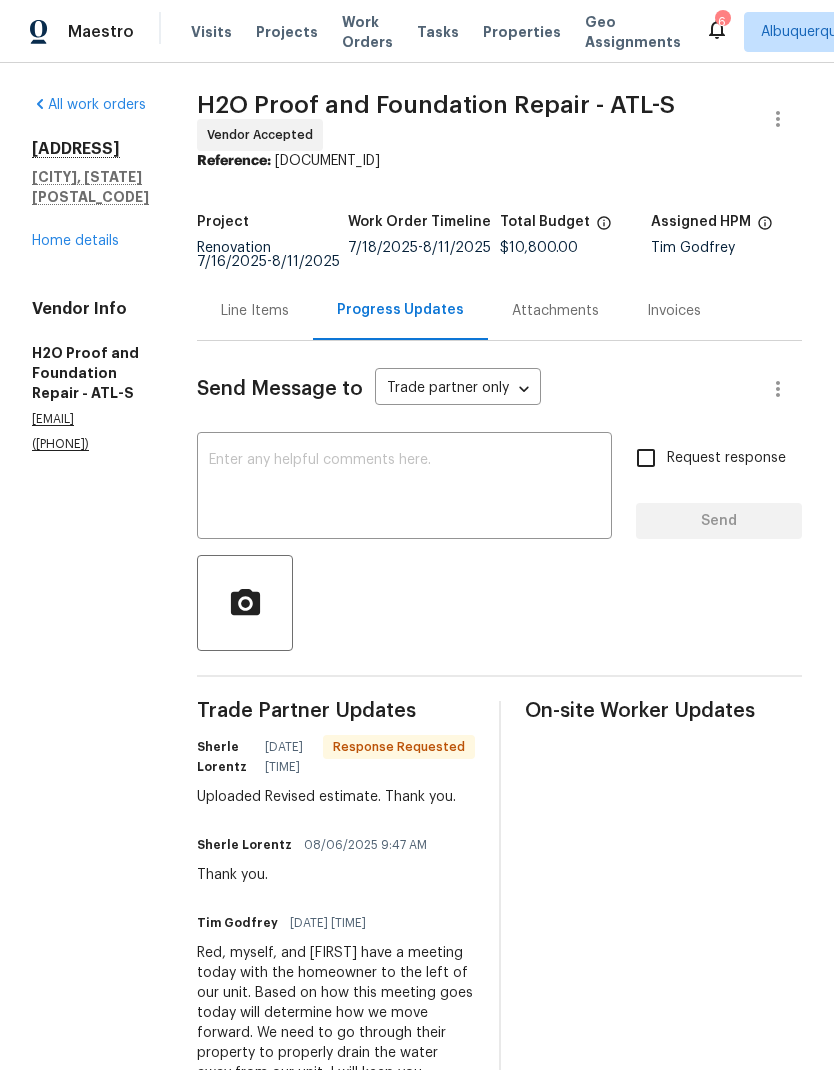 click at bounding box center [404, 488] 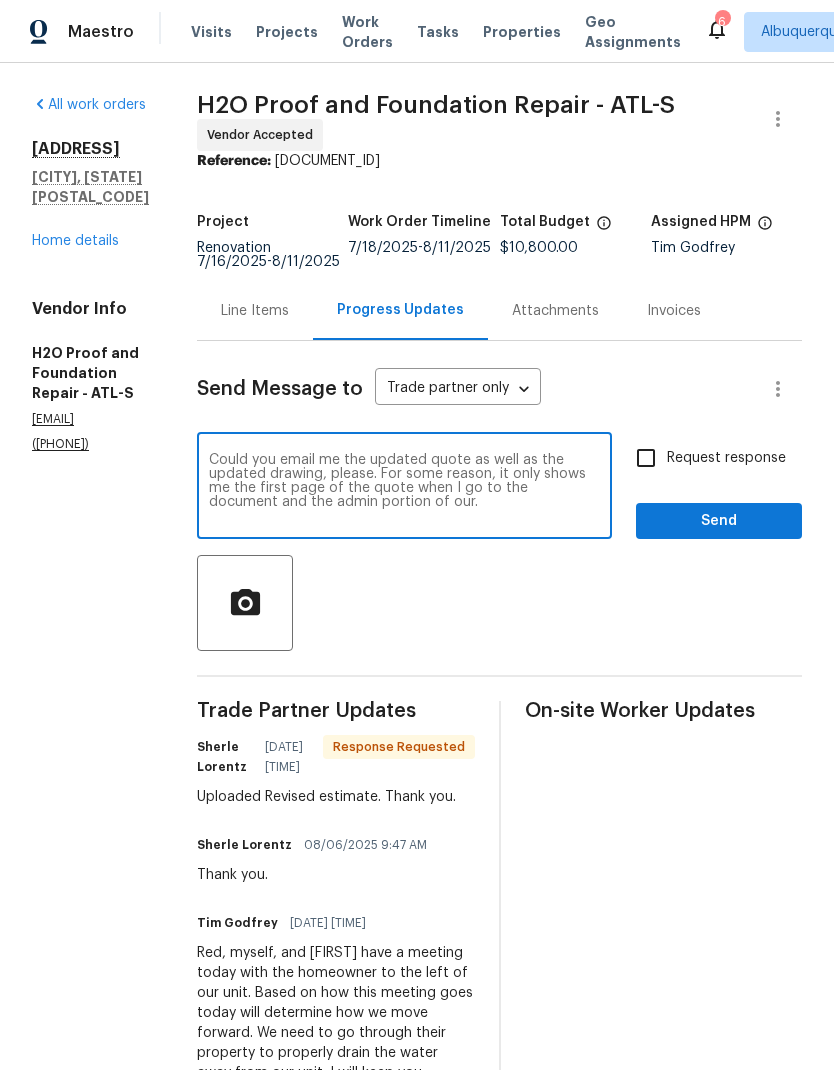 click on "Could you email me the updated quote as well as the updated drawing, please. For some reason, it only shows me the first page of the quote when I go to the document and the admin portion of our." at bounding box center (404, 488) 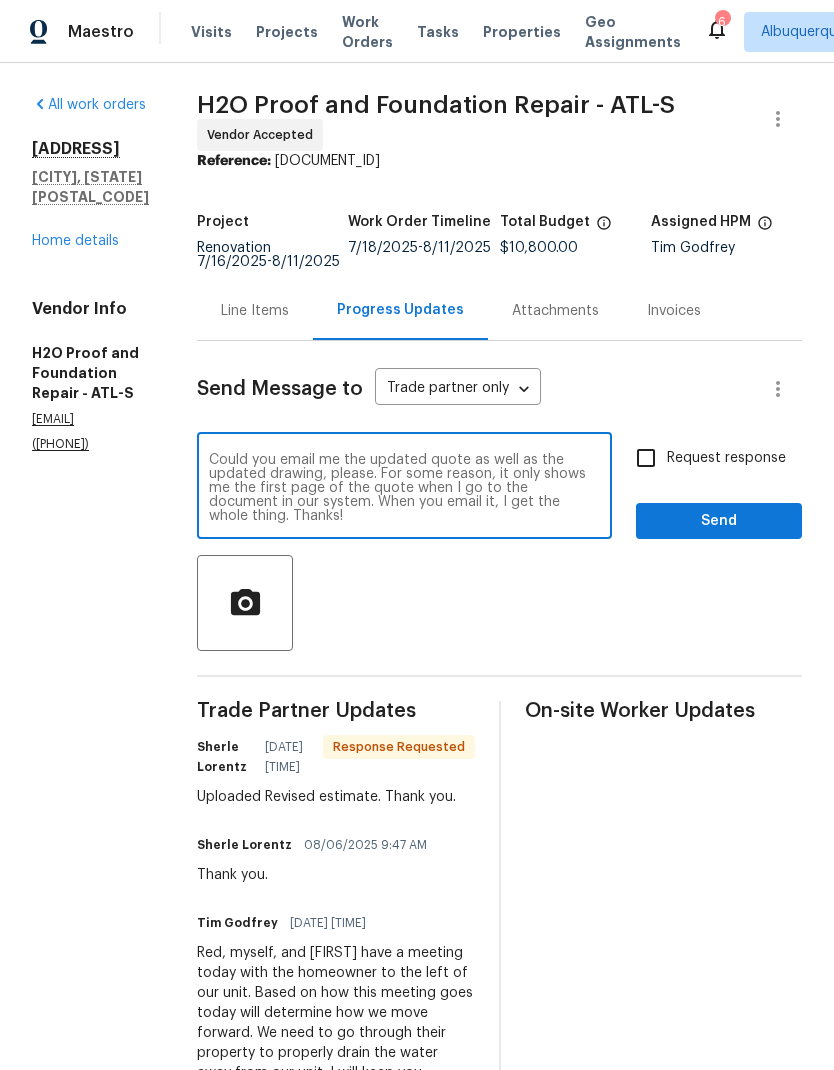 type on "Could you email me the updated quote as well as the updated drawing, please. For some reason, it only shows me the first page of the quote when I go to the document in our system. When you email it, I get the whole thing. Thanks!" 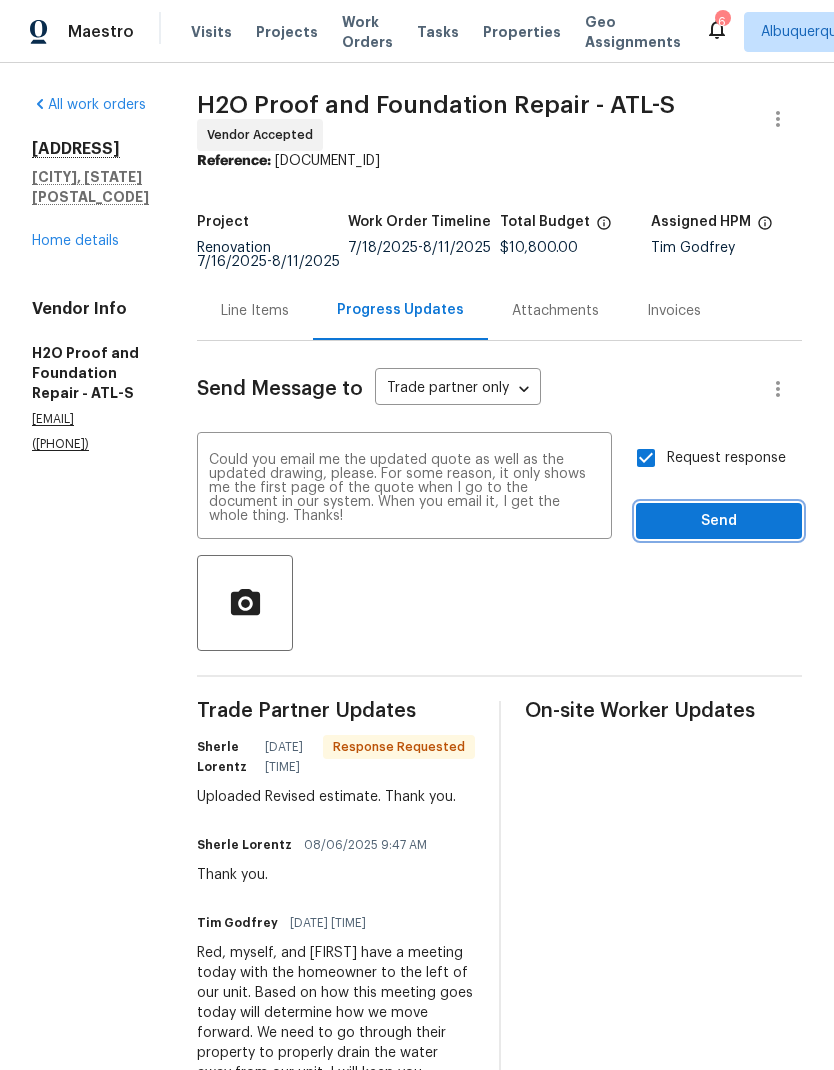click on "Send" at bounding box center [719, 521] 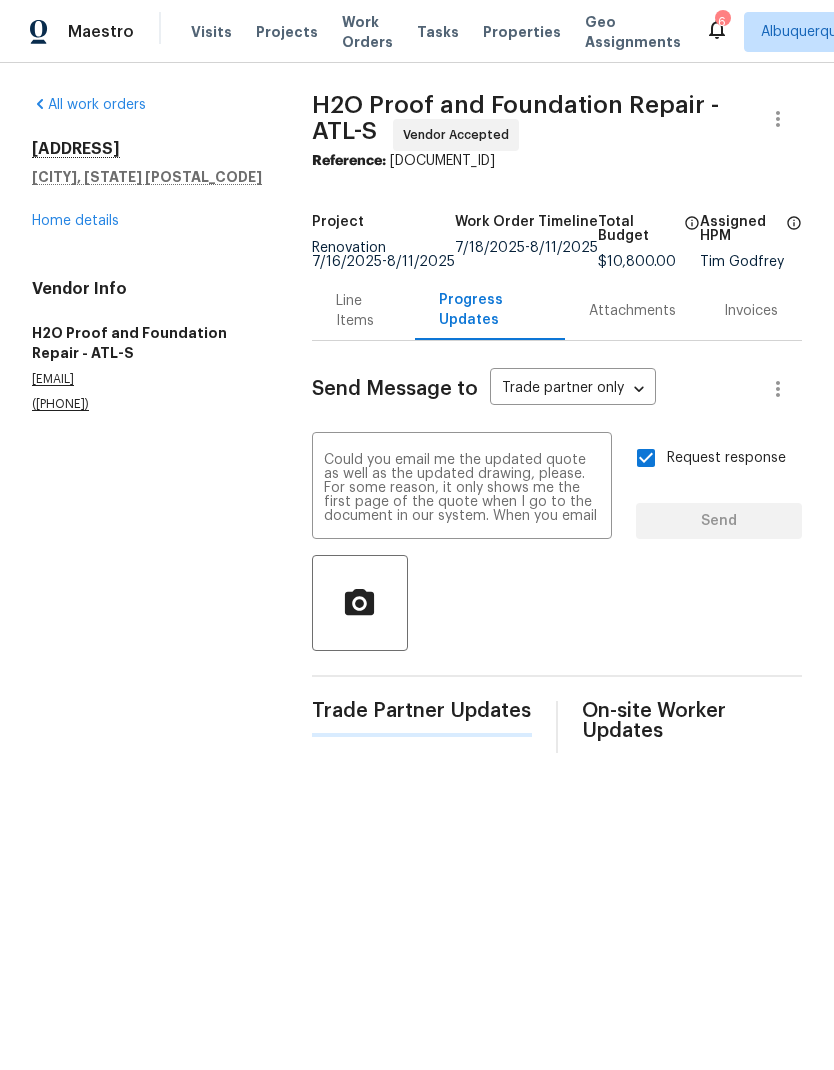 type 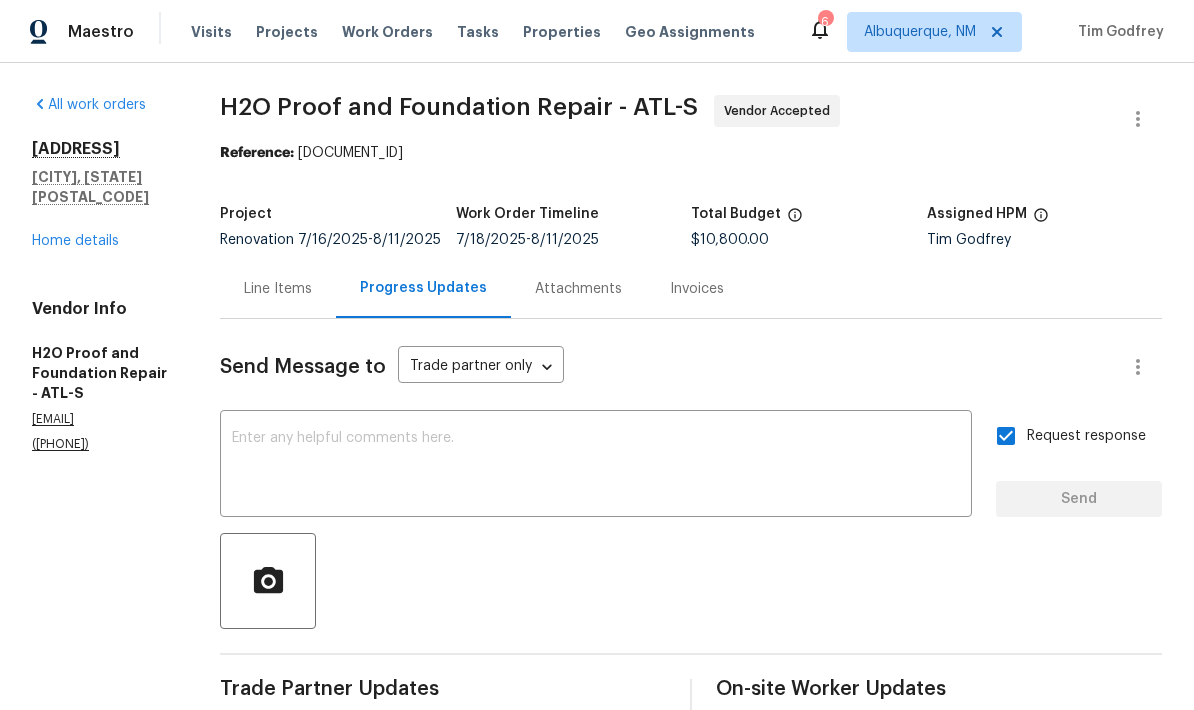 click on "Home details" at bounding box center (75, 241) 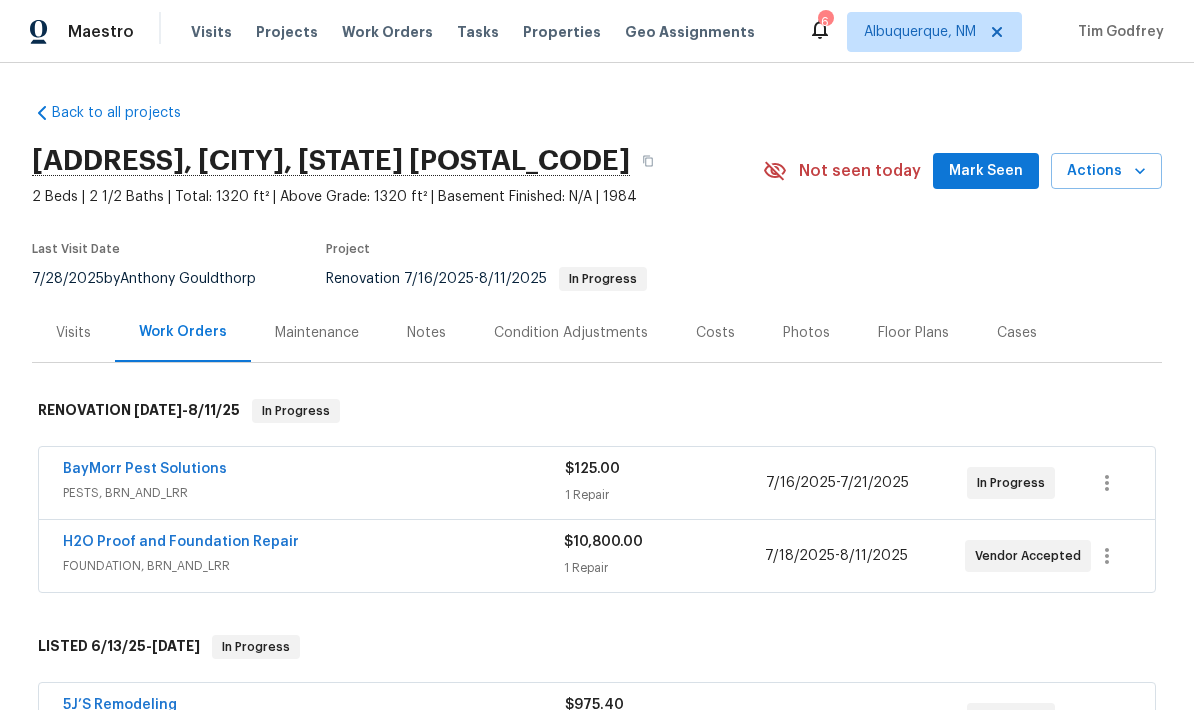 click on "Notes" at bounding box center (426, 333) 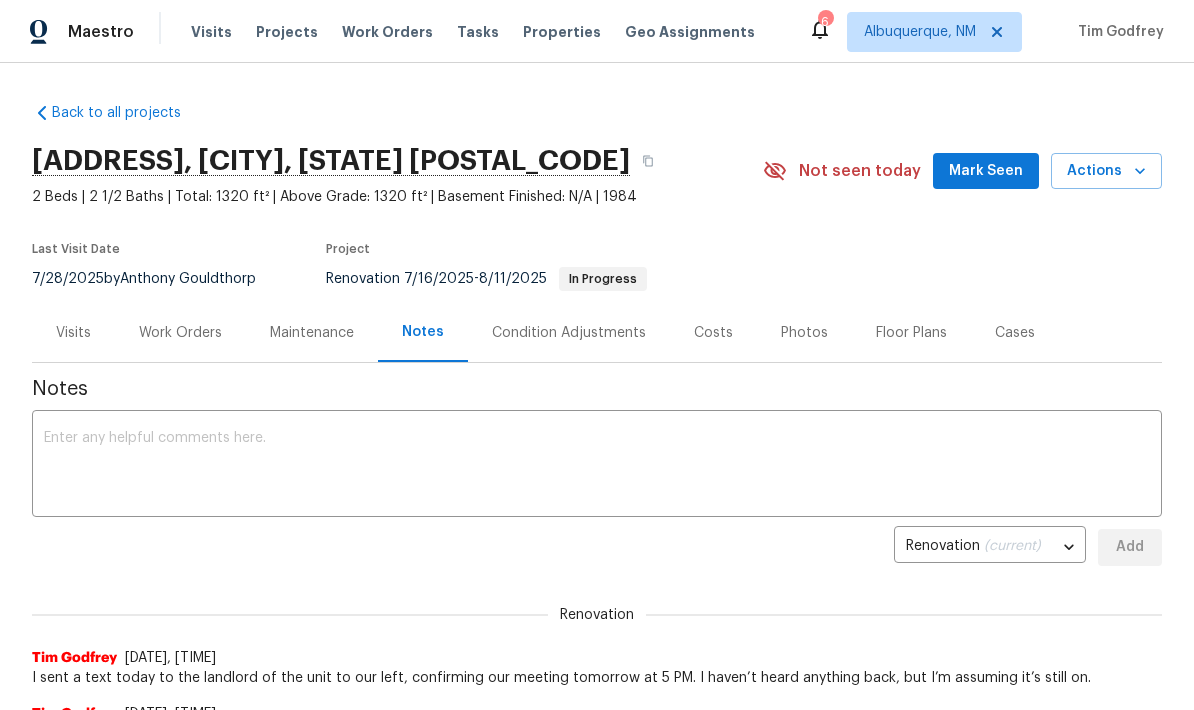 click at bounding box center [597, 466] 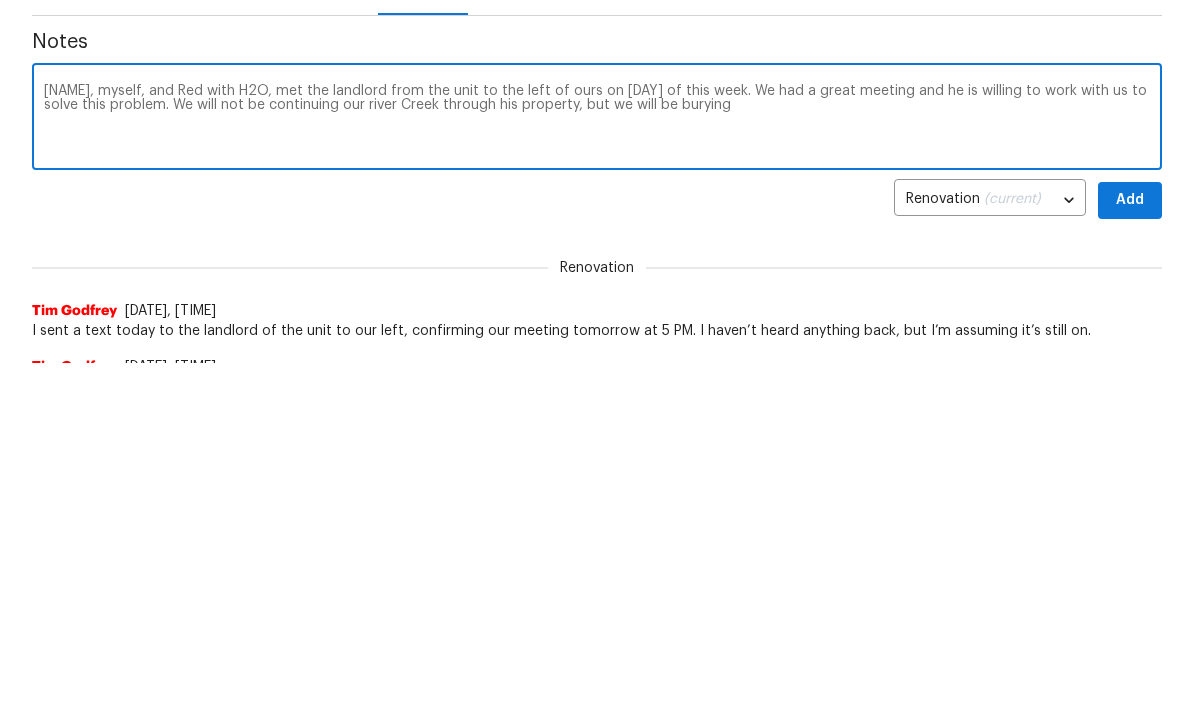 type on "Synthia, myself, and Red with H2O, met the landlord from the unit to the left of ours on Wednesday of this week. We had a great meeting and he is willing to work with us to solve this problem. We will not be continuing our river Creek through his property, but we will be burying" 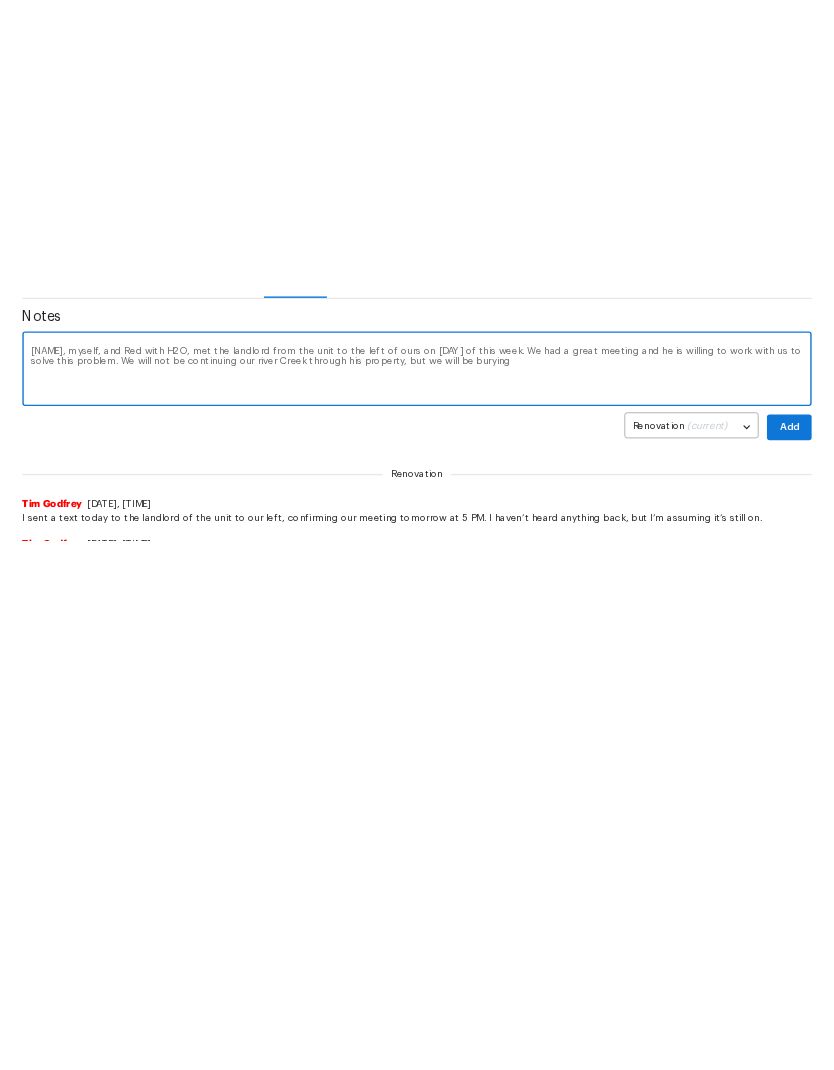 scroll, scrollTop: 347, scrollLeft: 0, axis: vertical 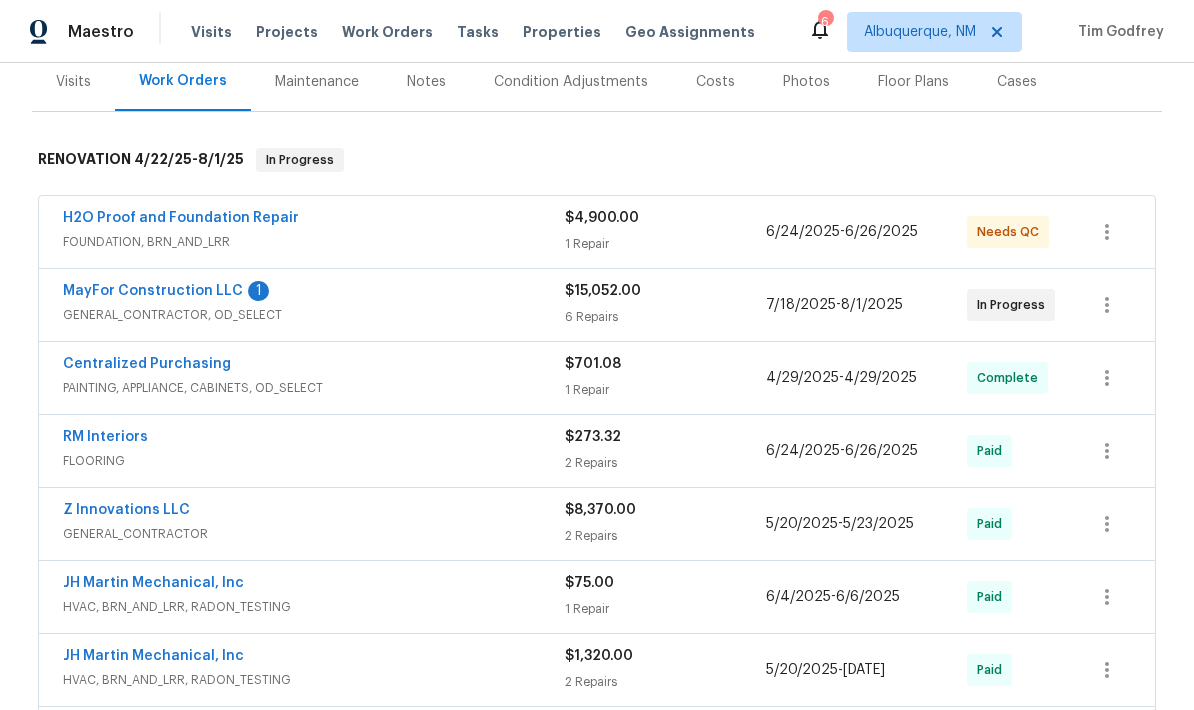 click on "MayFor Construction LLC" at bounding box center (153, 291) 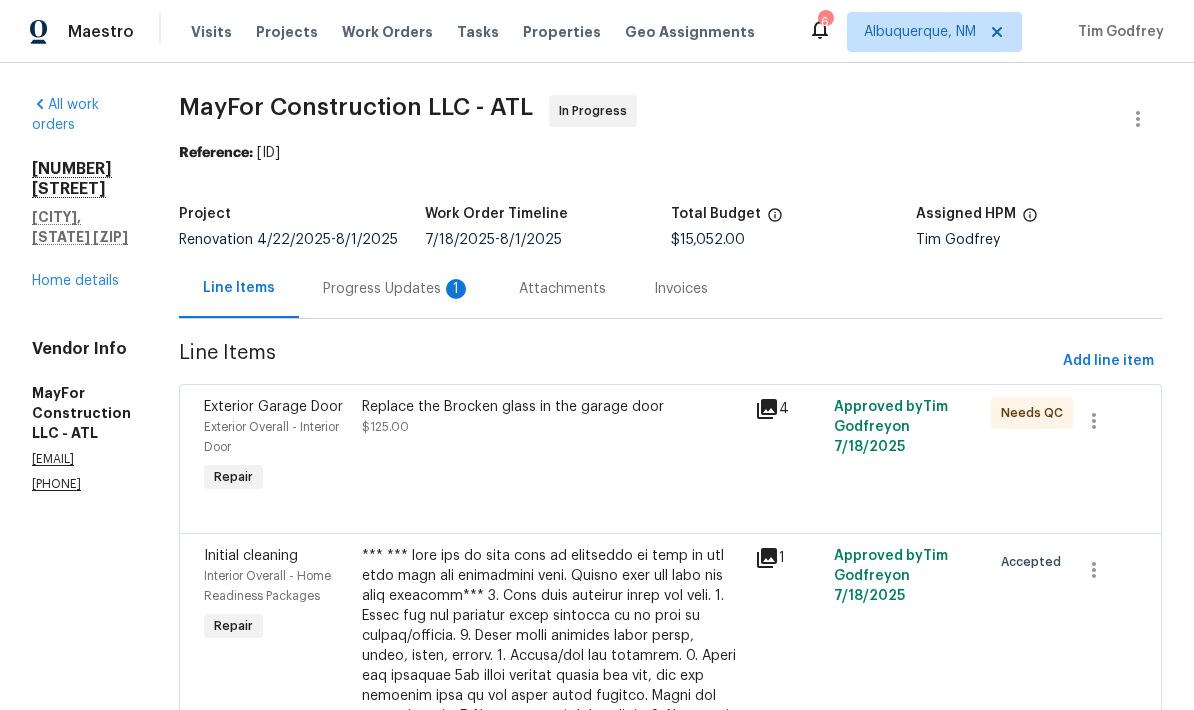 click on "Progress Updates 1" at bounding box center [397, 289] 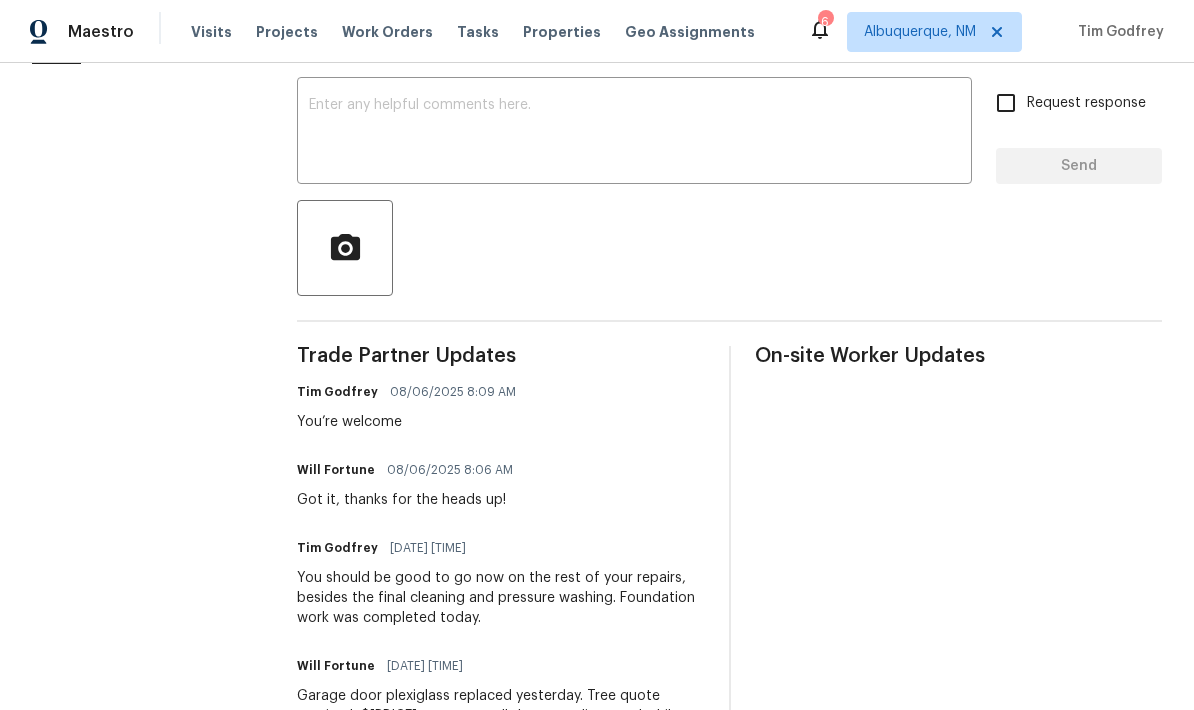 scroll, scrollTop: 346, scrollLeft: 0, axis: vertical 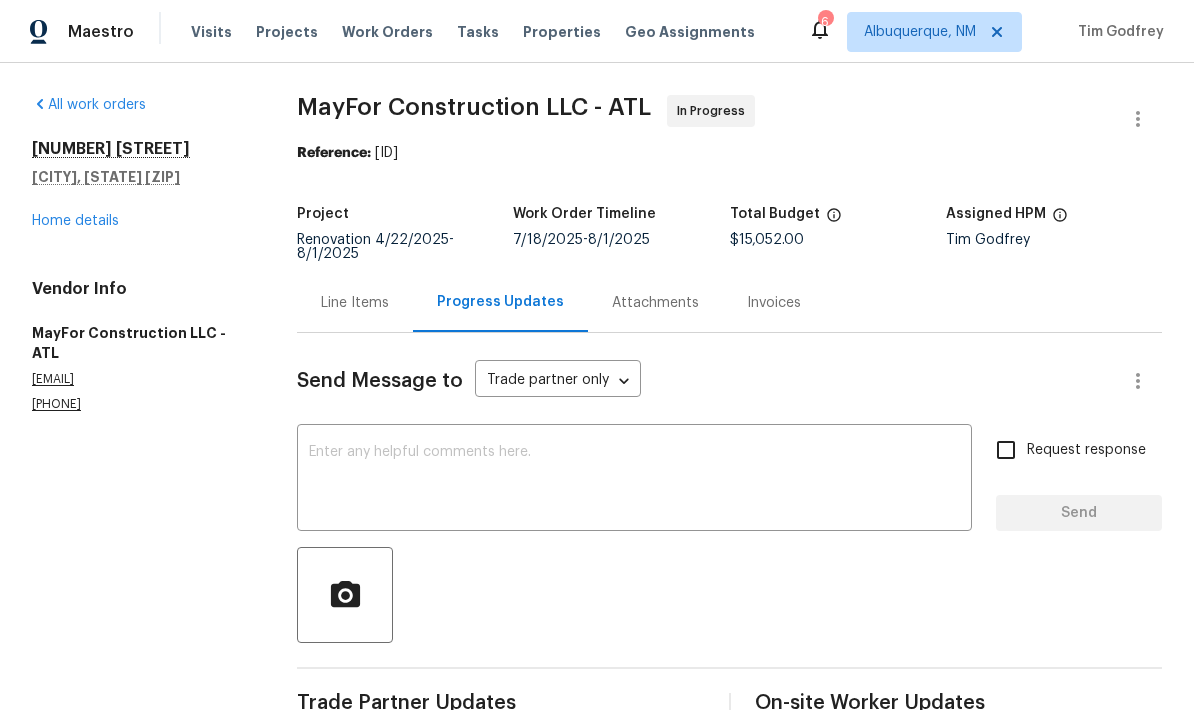 click on "Line Items" at bounding box center (355, 303) 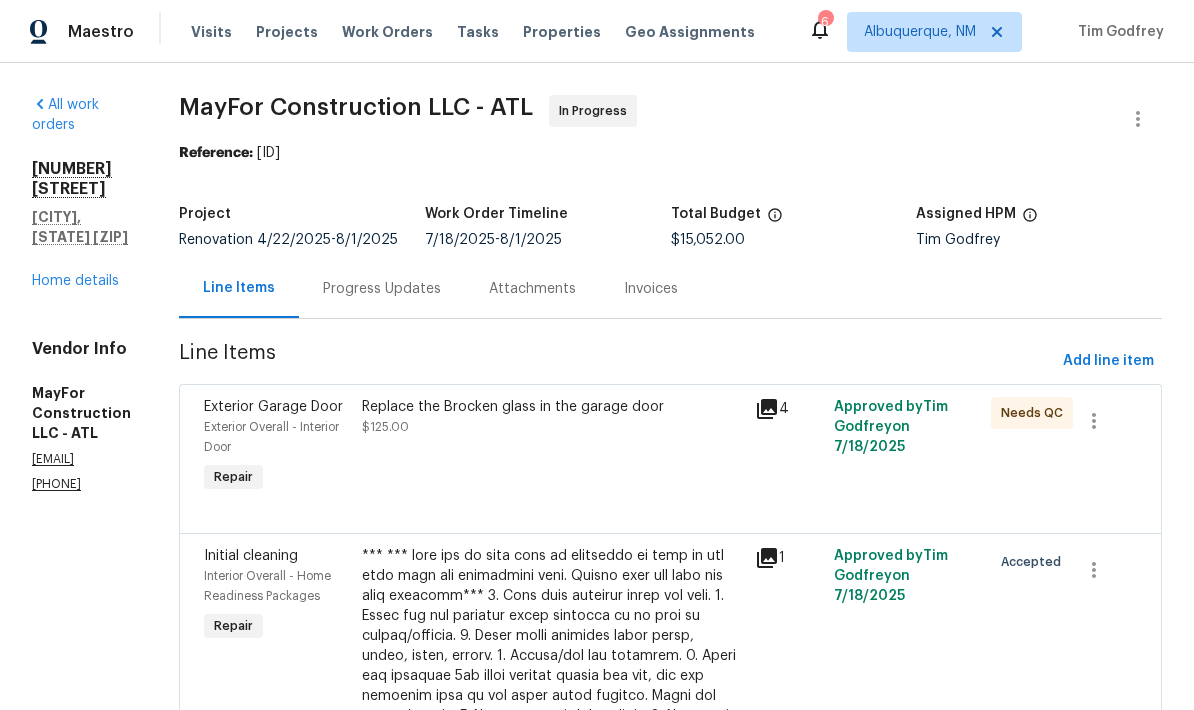 scroll, scrollTop: 0, scrollLeft: 0, axis: both 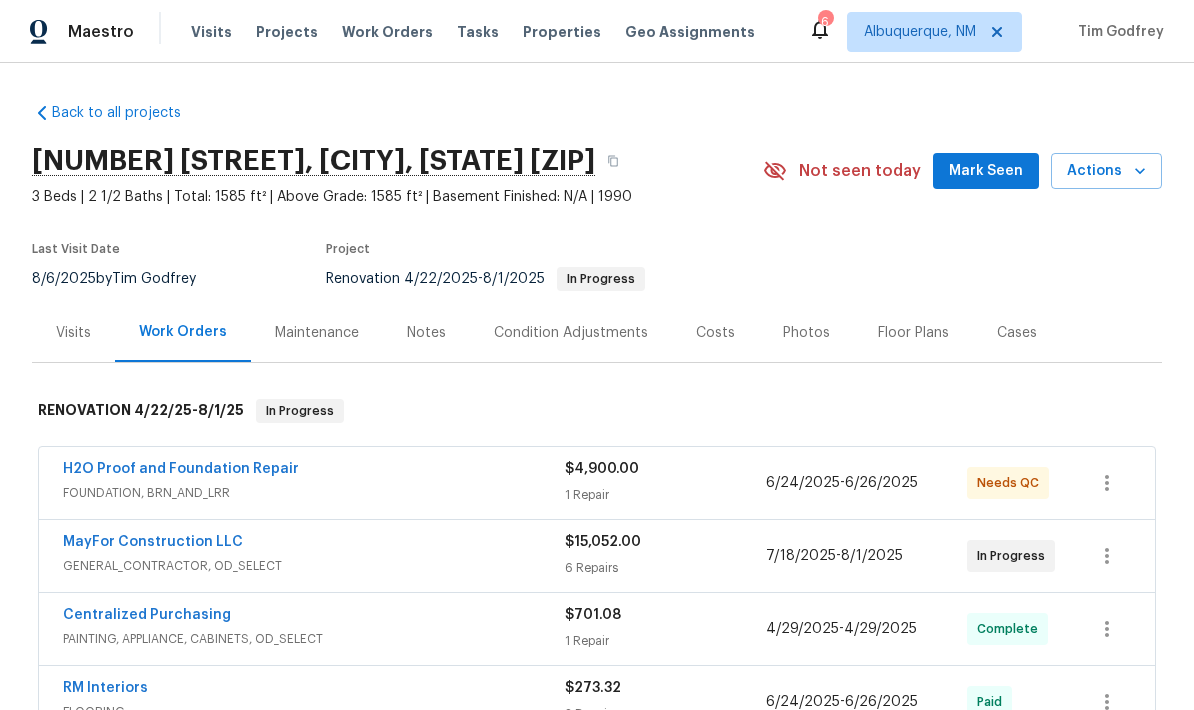 click on "Notes" at bounding box center [426, 333] 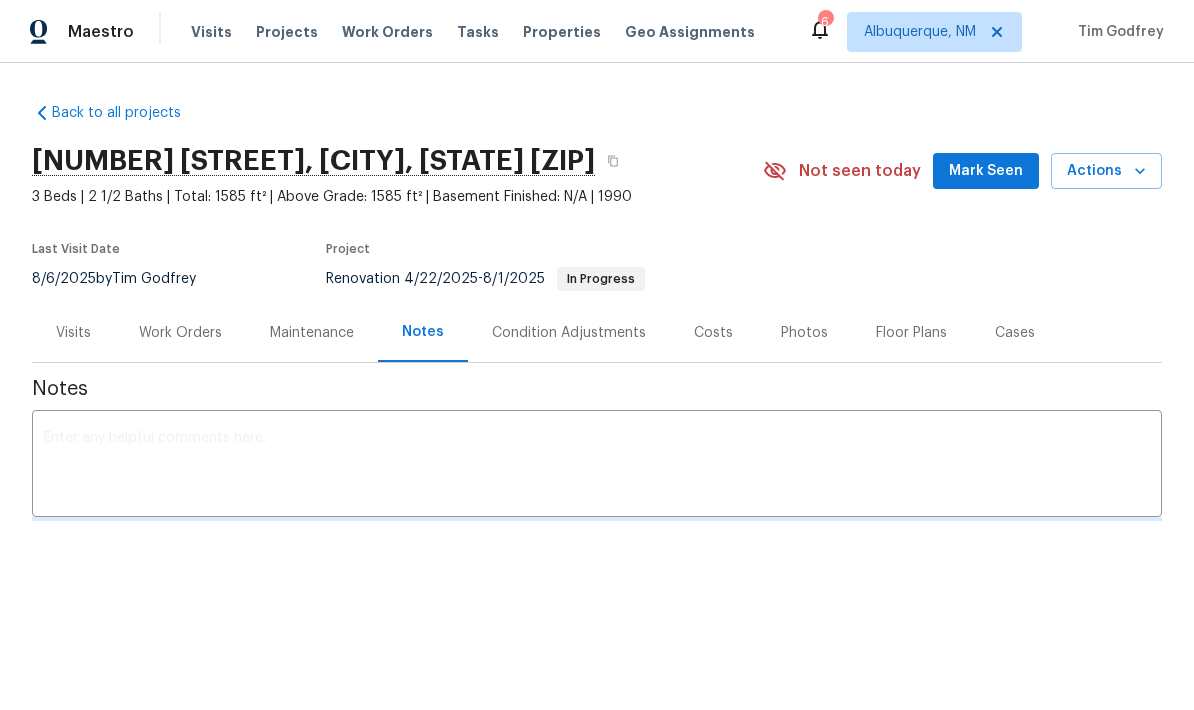scroll, scrollTop: 0, scrollLeft: 0, axis: both 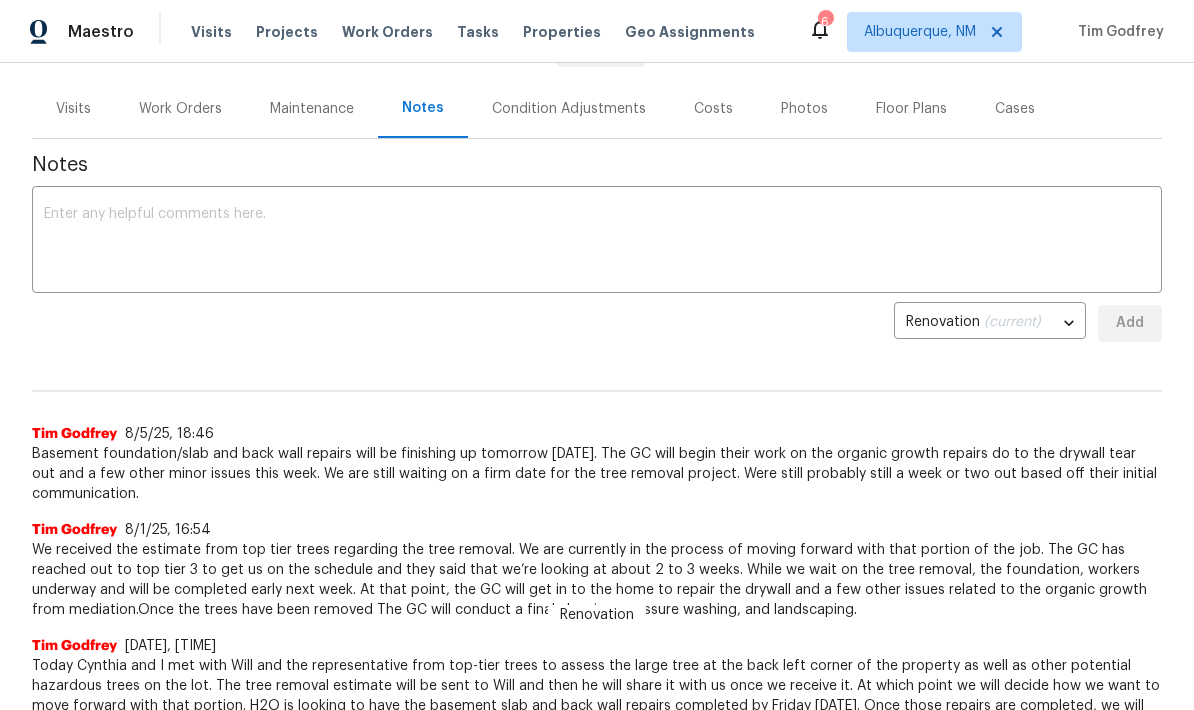 click at bounding box center (597, 242) 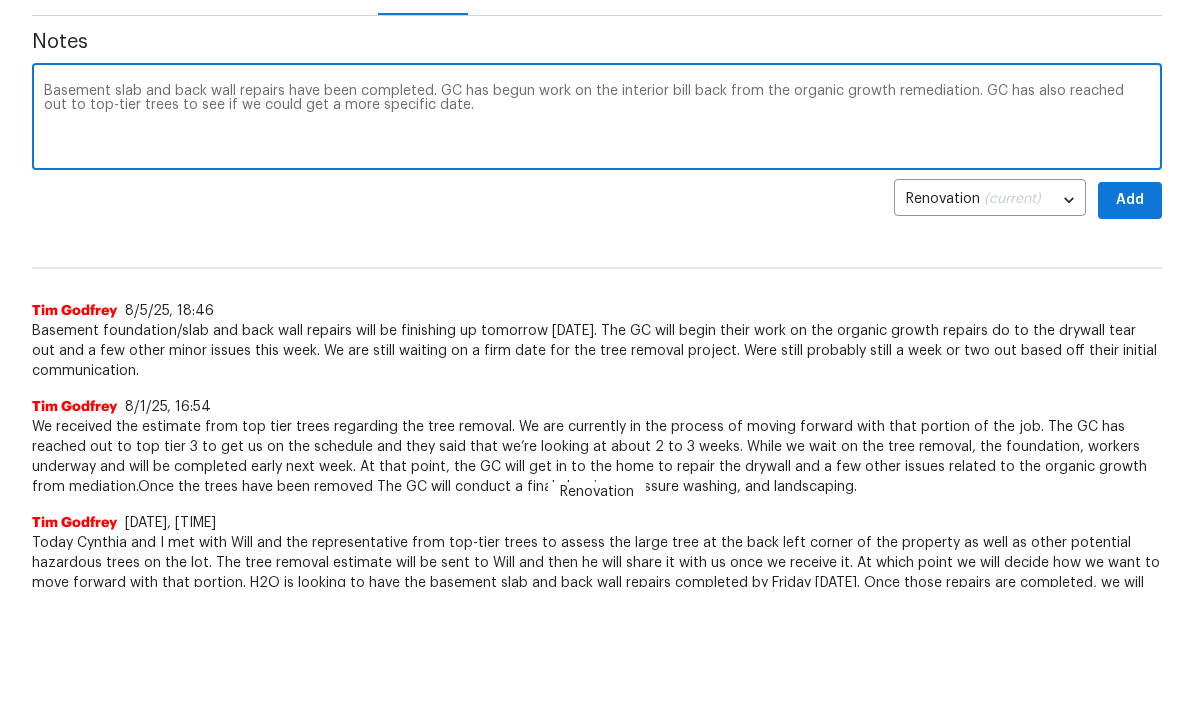 click on "Basement slab and back wall repairs have been completed. GC has begun work on the interior bill back from the organic growth remediation. GC is also reached out to top-tier trees to see if we could get a more specific date." at bounding box center [597, 242] 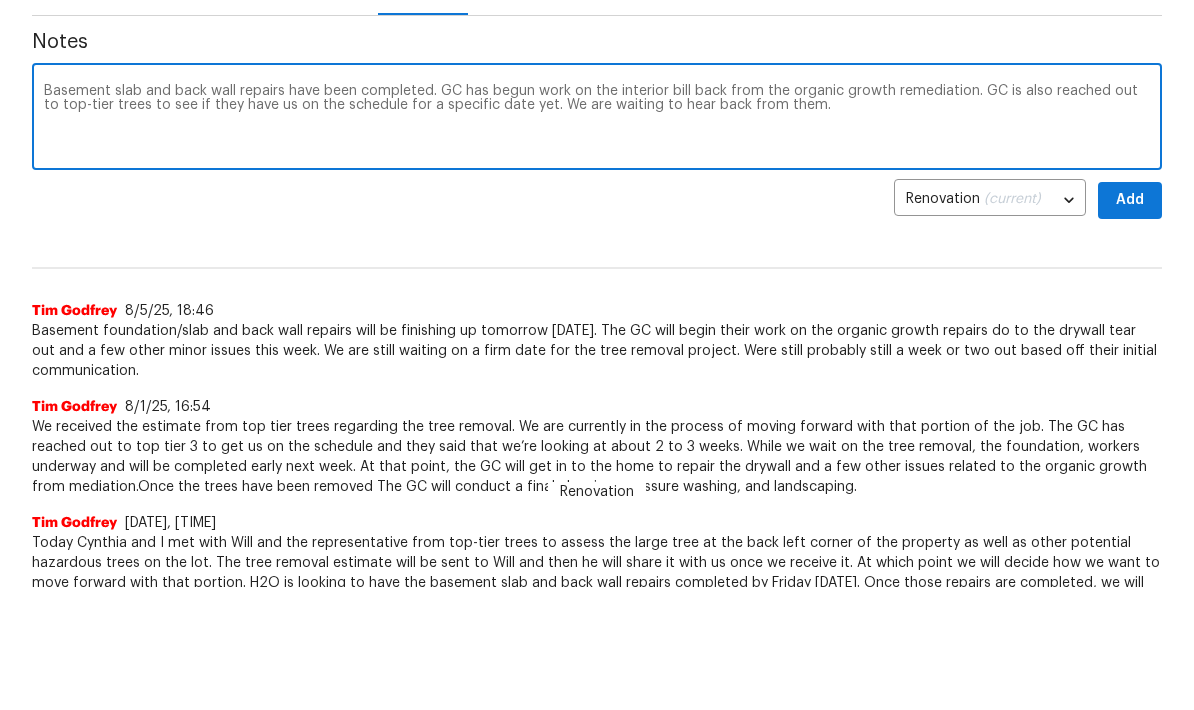 click on "Basement slab and back wall repairs have been completed. GC has begun work on the interior bill back from the organic growth remediation. GC is also reached out to top-tier trees to see if they have us on the schedule for a specific date yet. We are waiting to hear back from them." at bounding box center [597, 242] 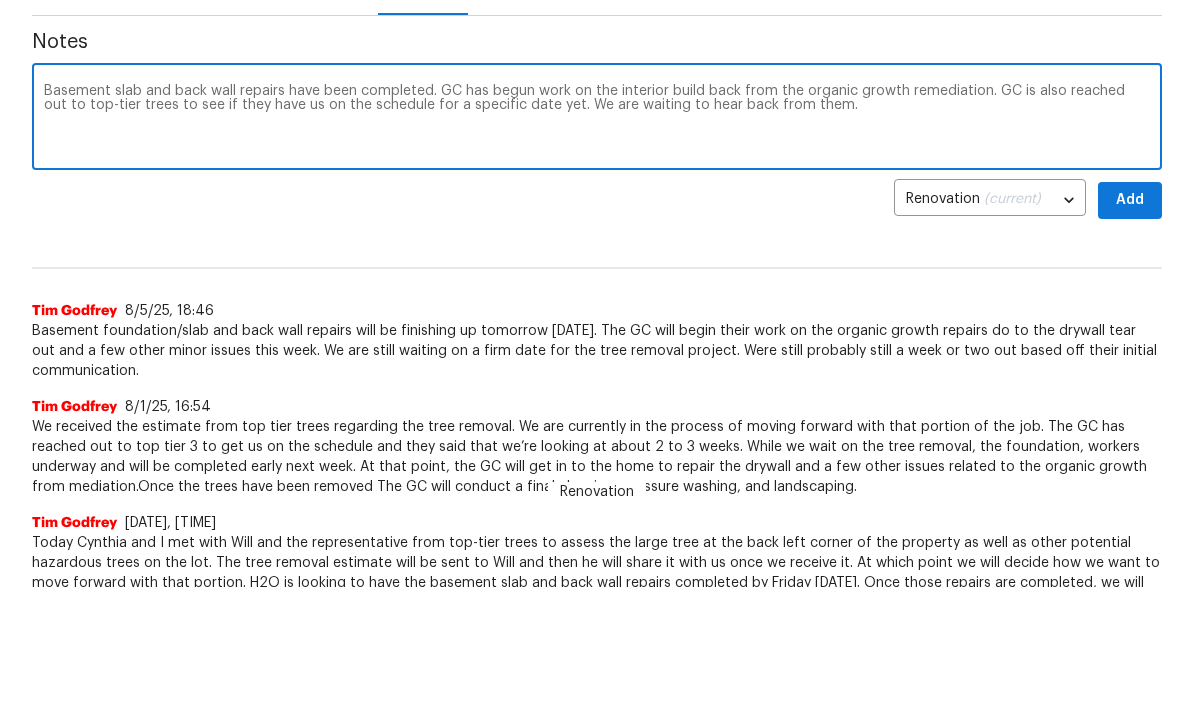click on "Basement slab and back wall repairs have been completed. GC has begun work on the interior build back from the organic growth remediation. GC is also reached out to top-tier trees to see if they have us on the schedule for a specific date yet. We are waiting to hear back from them." at bounding box center [597, 242] 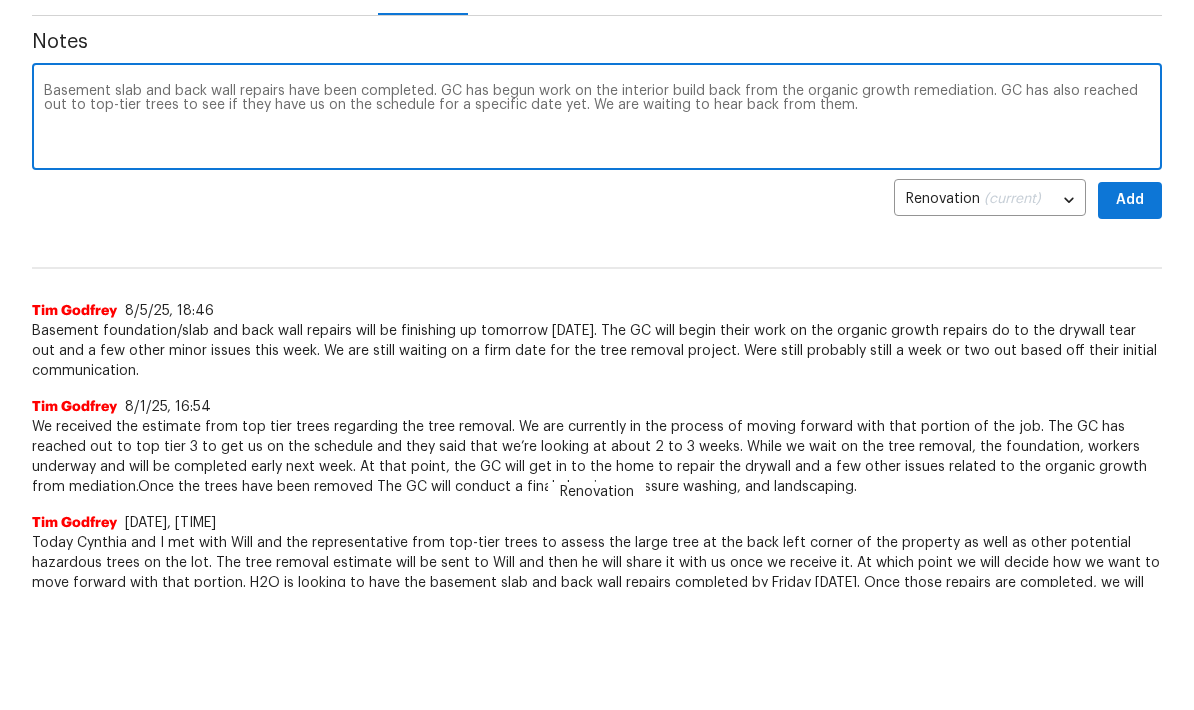 type on "Basement slab and back wall repairs have been completed. GC has begun work on the interior build back from the organic growth remediation. GC has also reached out to top-tier trees to see if they have us on the schedule for a specific date yet. We are waiting to hear back from them." 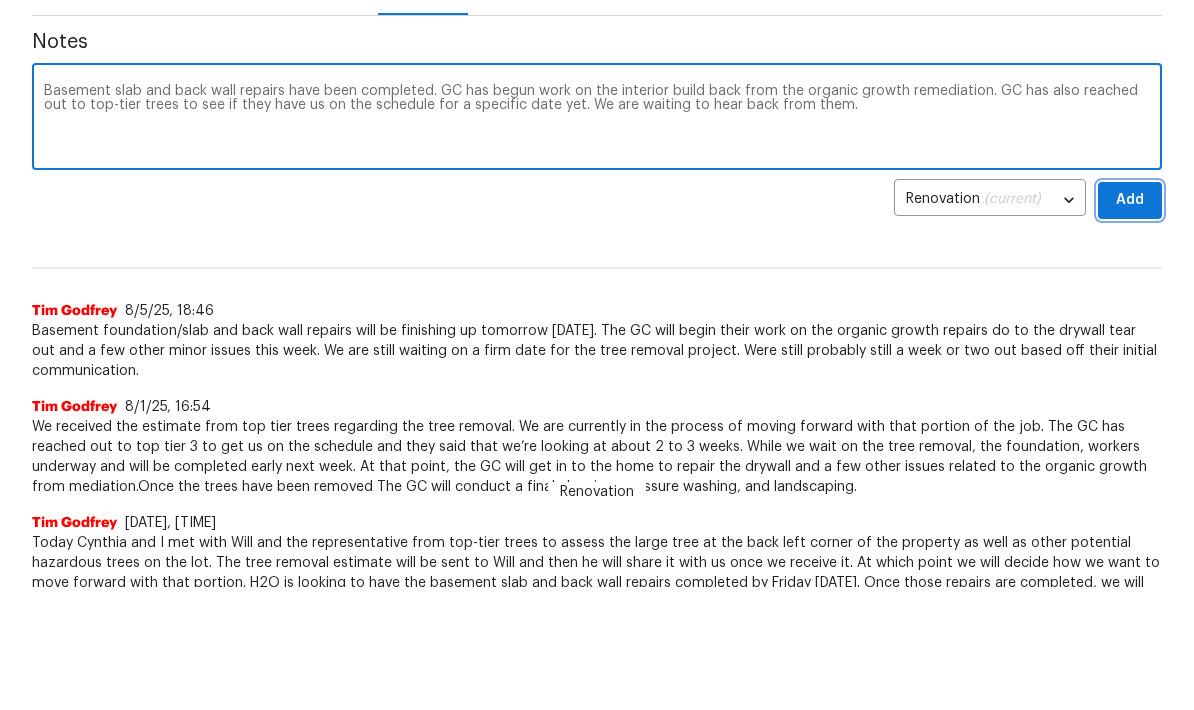 click on "Add" at bounding box center [1130, 323] 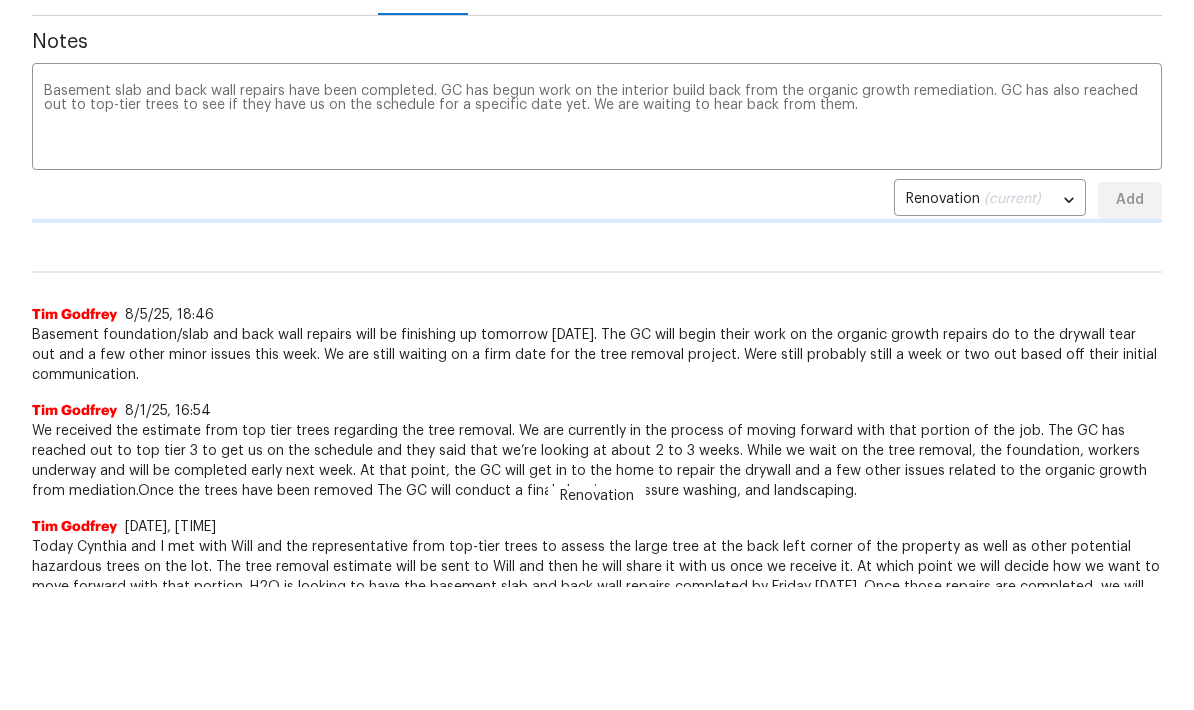 scroll, scrollTop: 123, scrollLeft: 0, axis: vertical 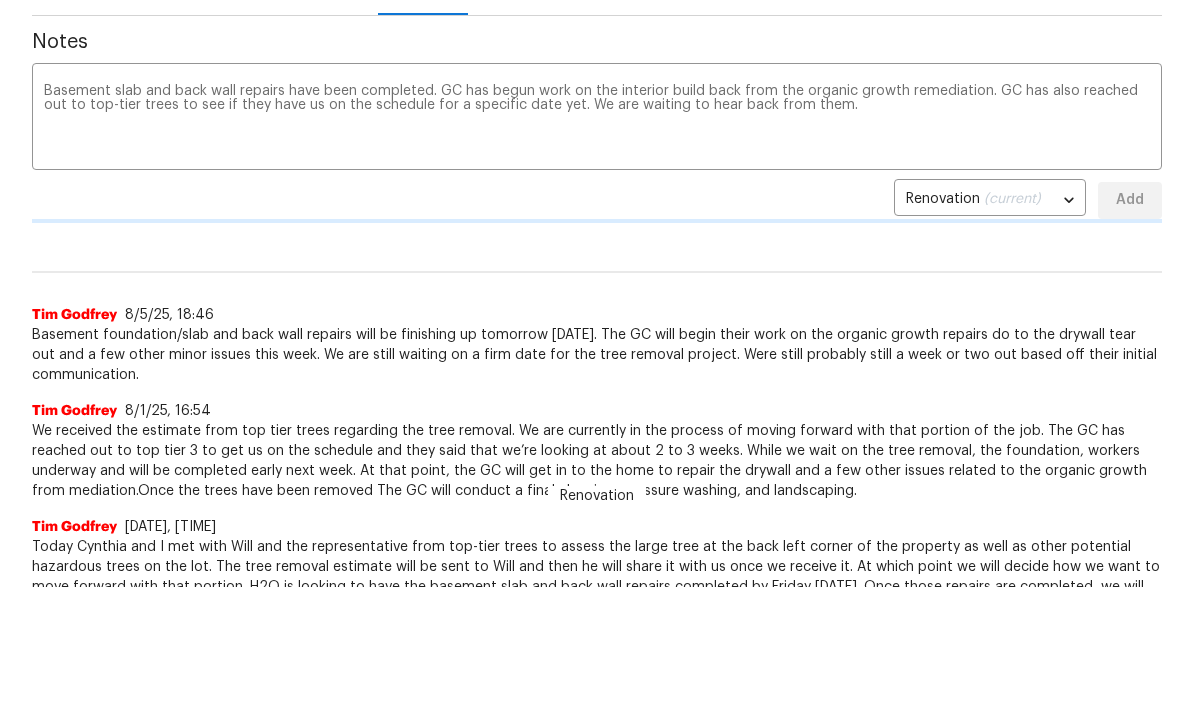 type 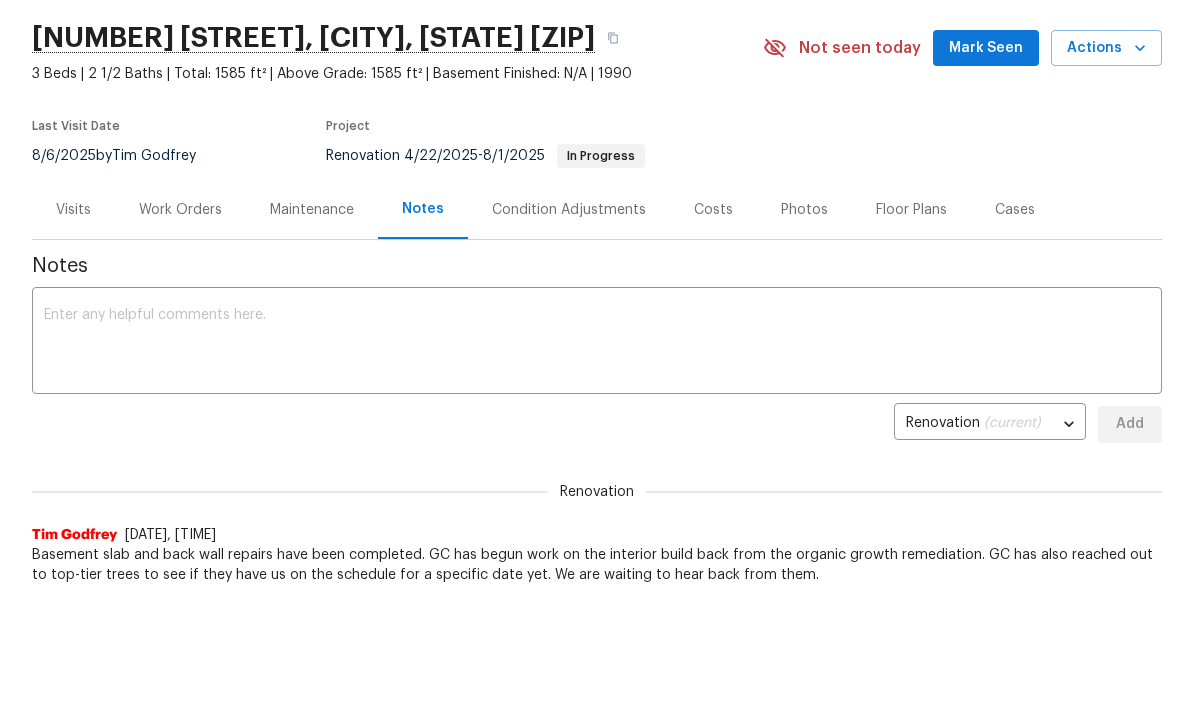 scroll, scrollTop: 0, scrollLeft: 0, axis: both 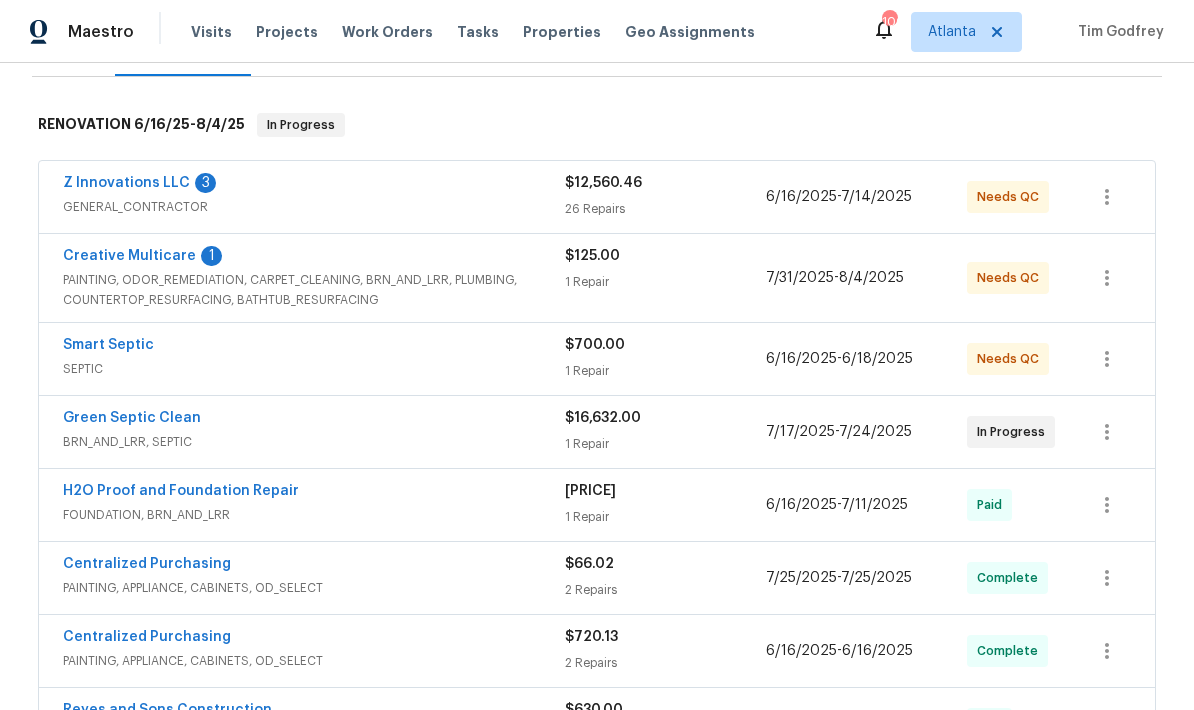click on "Smart Septic" at bounding box center (108, 345) 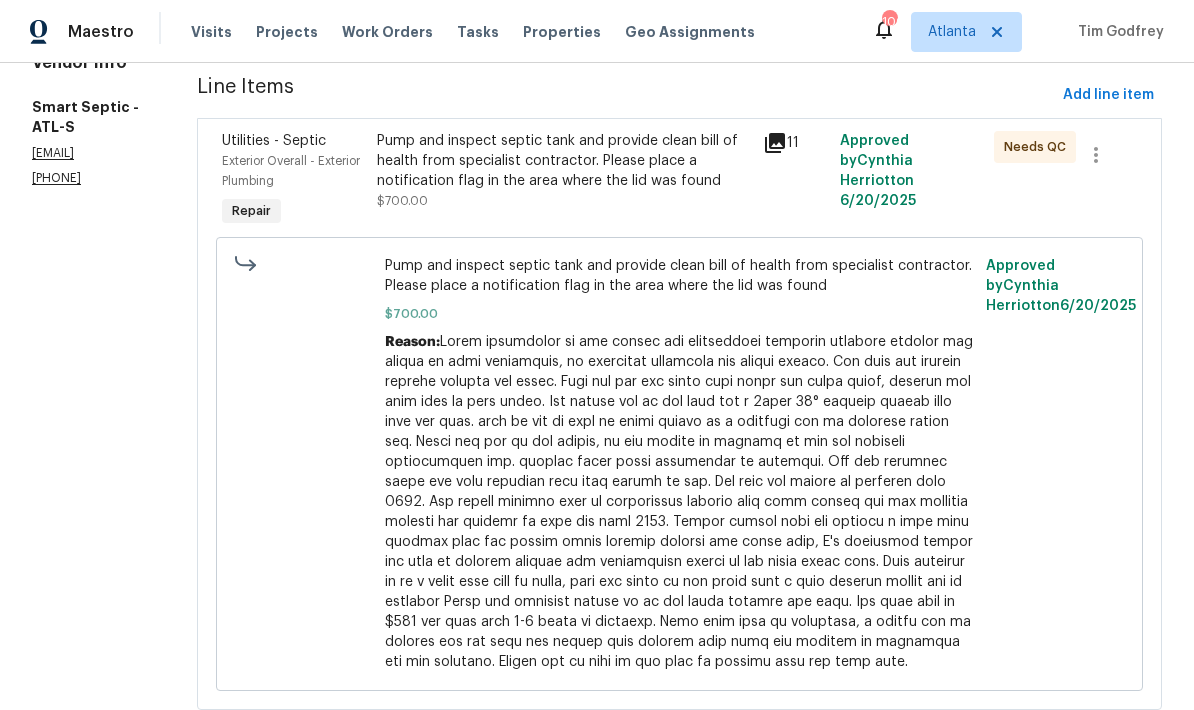 scroll, scrollTop: 265, scrollLeft: 0, axis: vertical 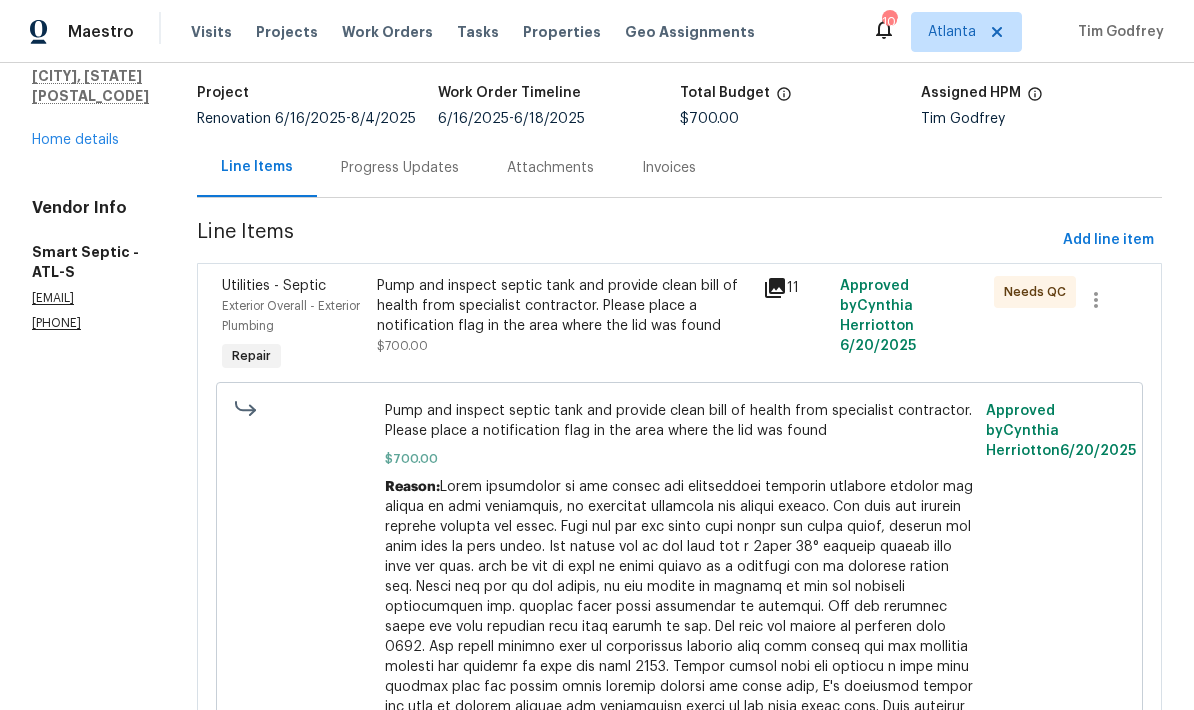 click on "Pump and inspect septic tank and provide clean bill of health from specialist contractor. Please place a notification flag in the area where the lid was found" at bounding box center (564, 306) 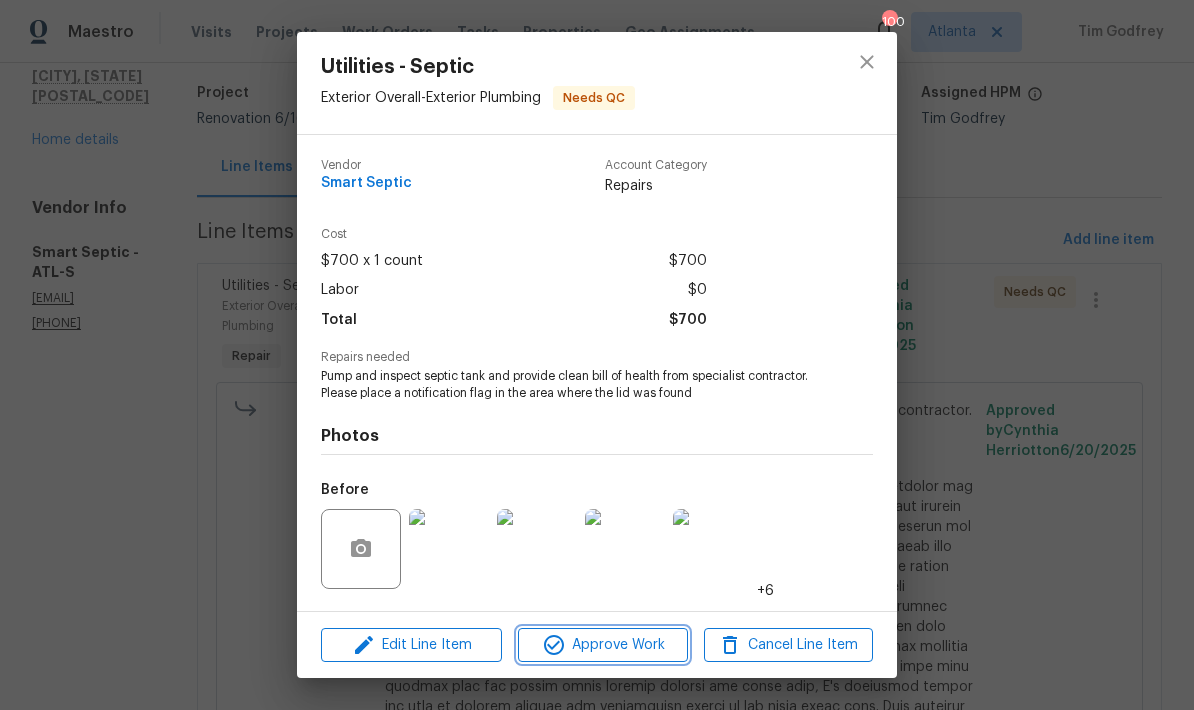 click on "Approve Work" at bounding box center (602, 645) 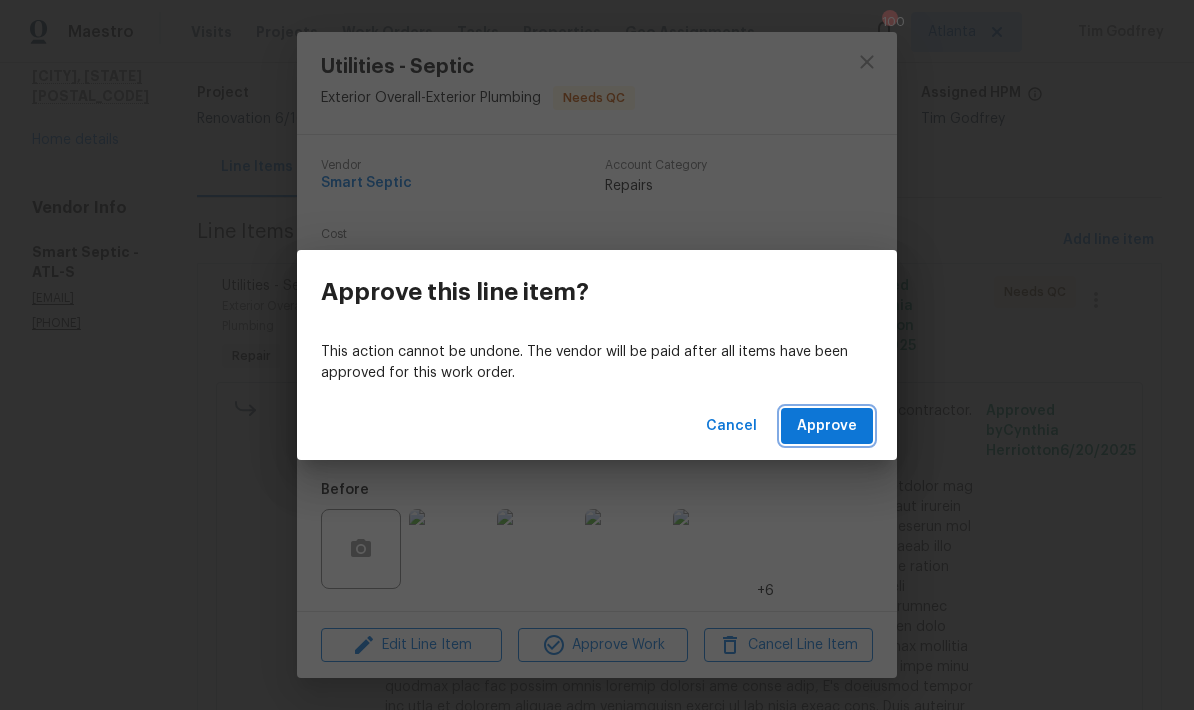 click on "Approve" at bounding box center (827, 426) 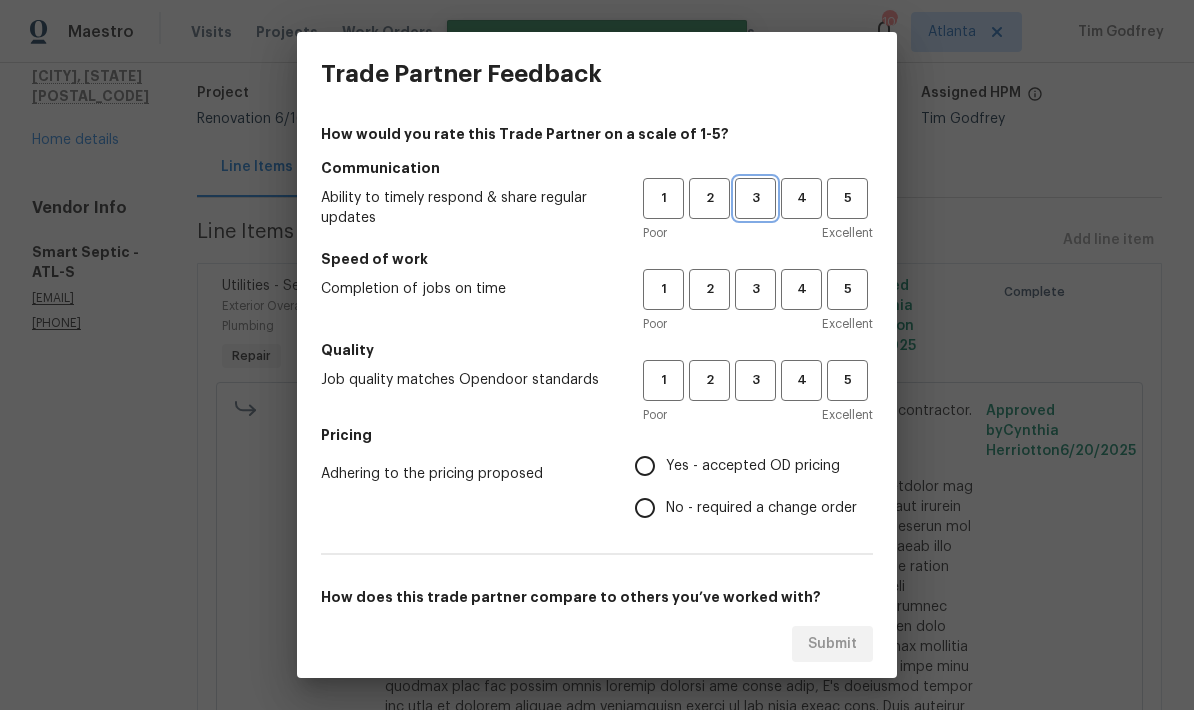 click on "3" at bounding box center [755, 198] 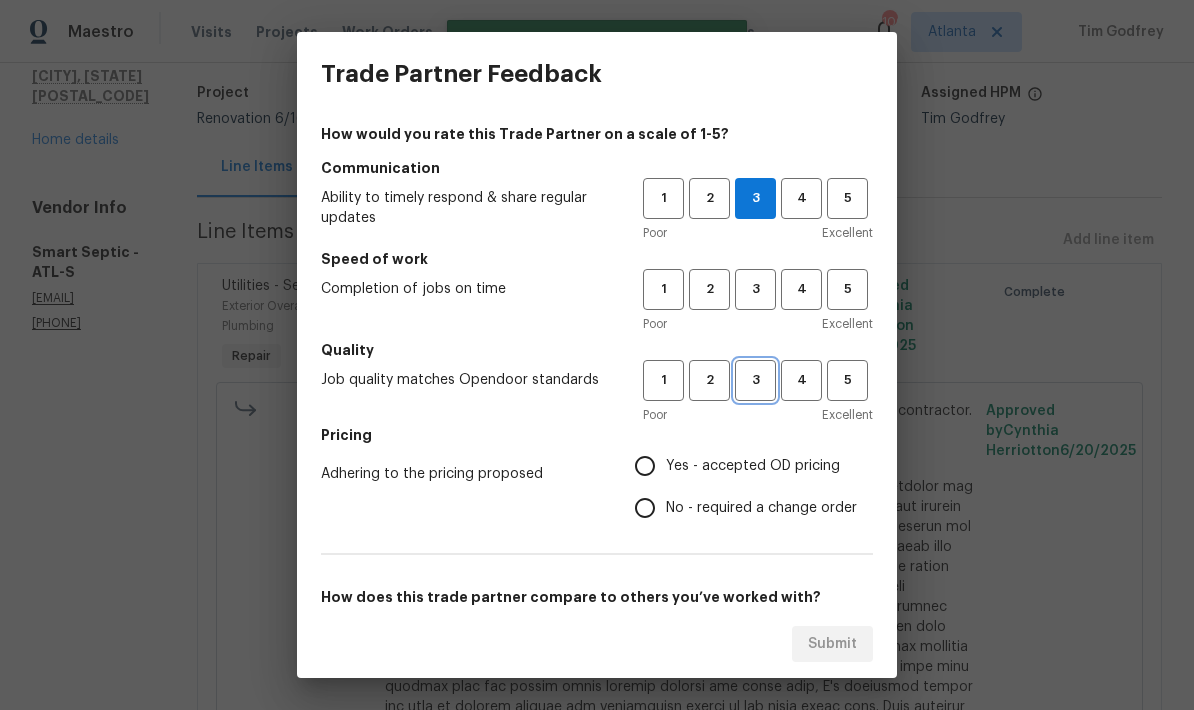 click on "3" at bounding box center (755, 380) 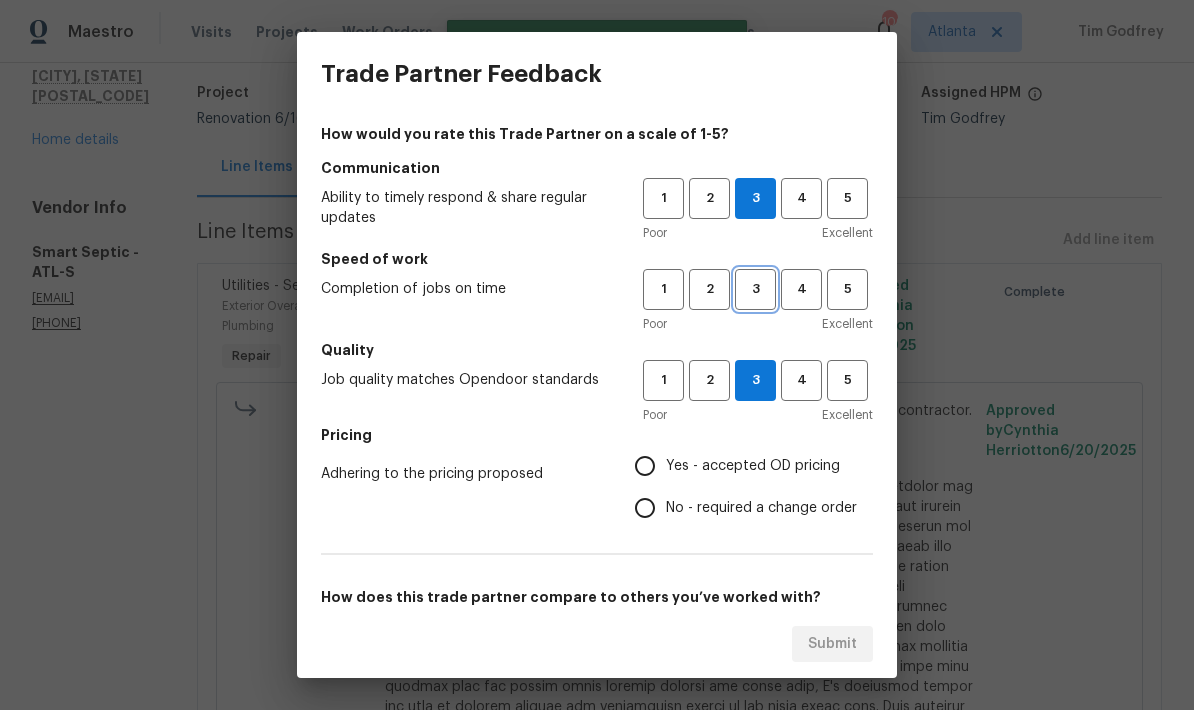 click on "3" at bounding box center [755, 289] 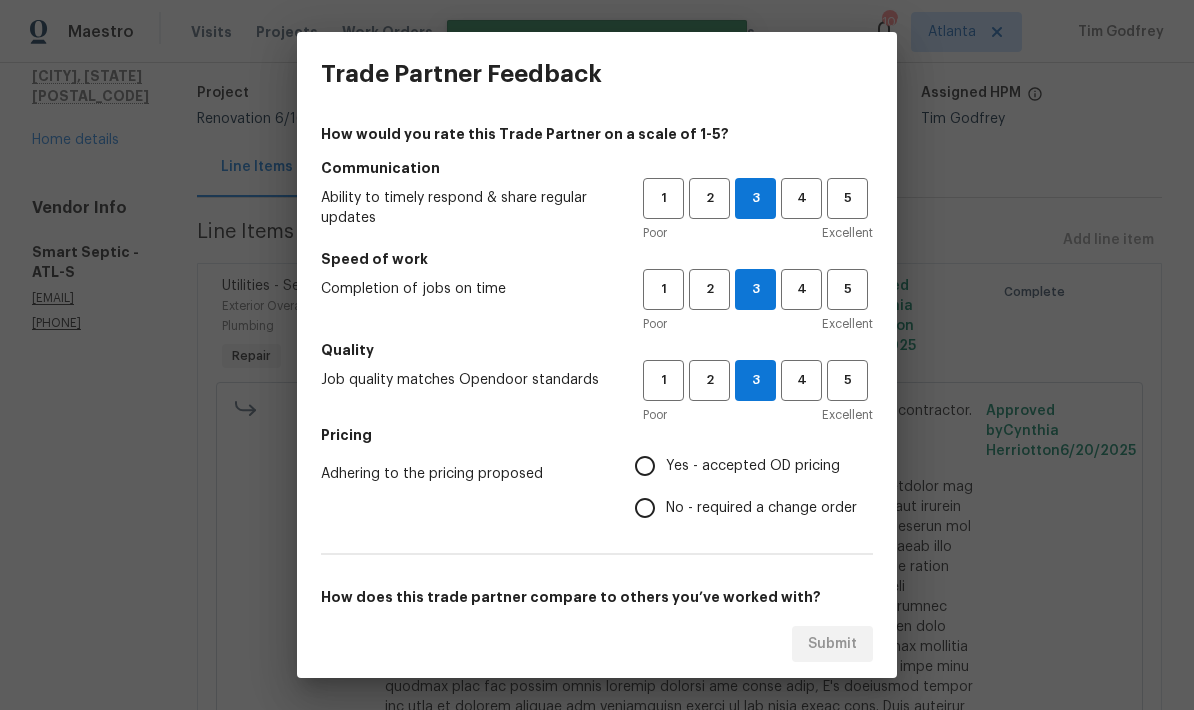click on "No - required a change order" at bounding box center (645, 508) 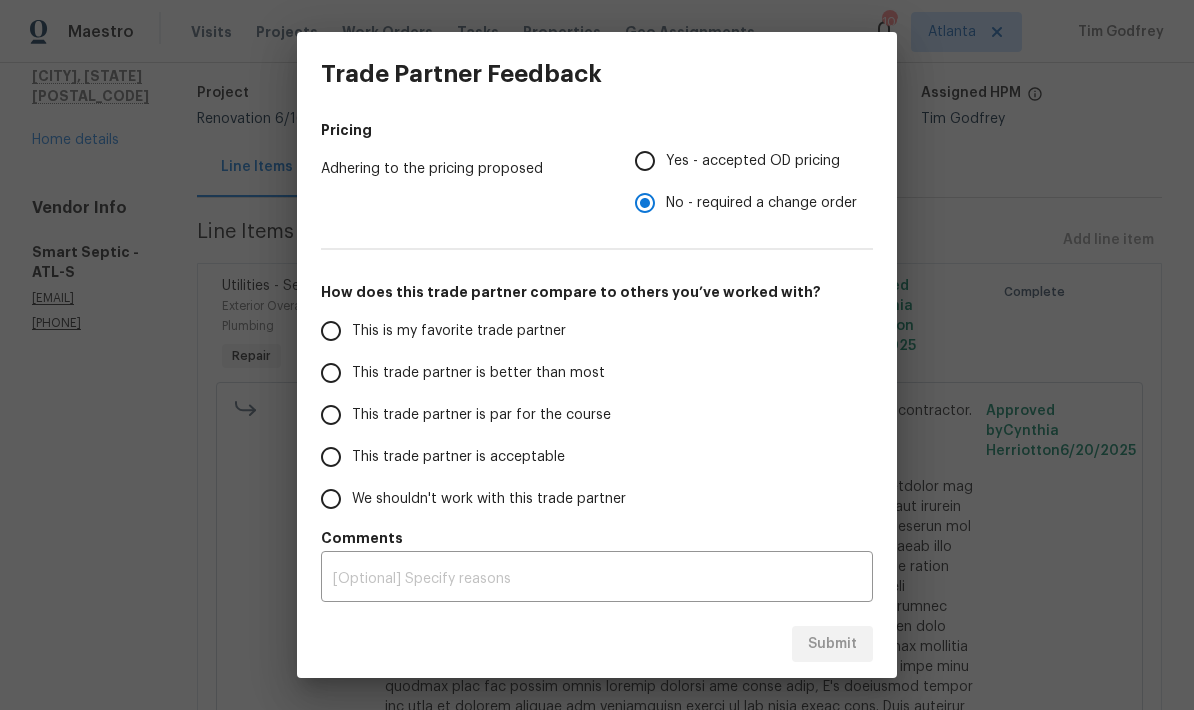 scroll, scrollTop: 305, scrollLeft: 0, axis: vertical 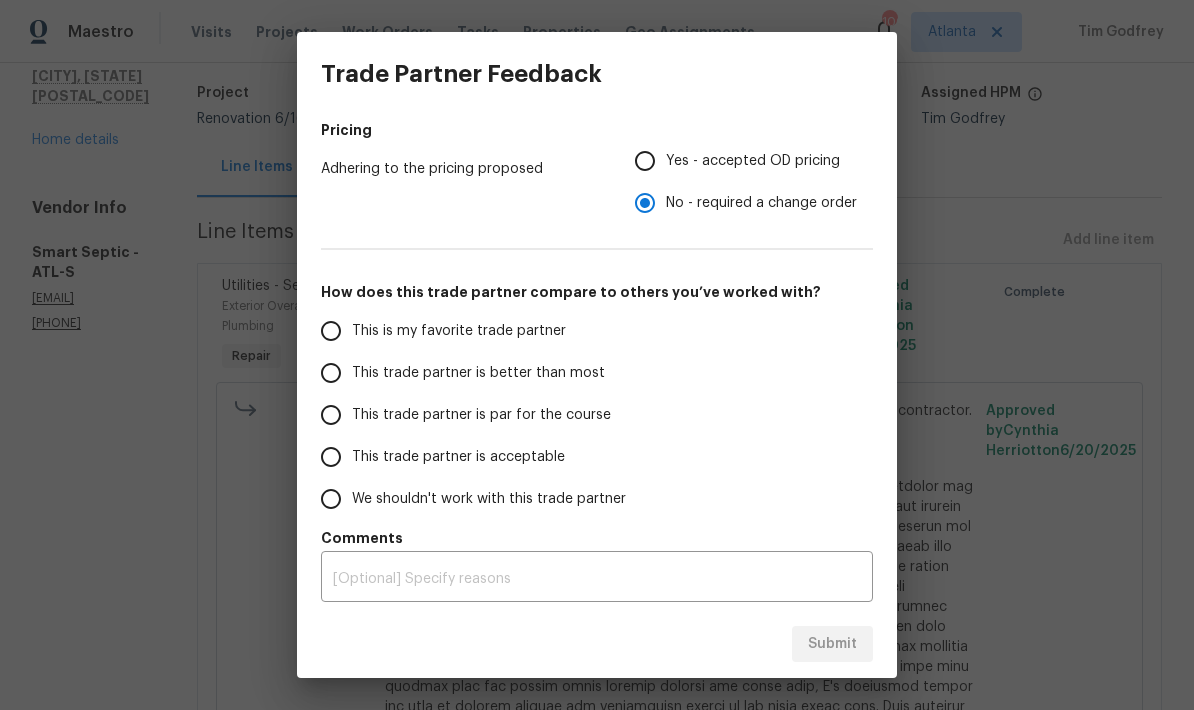 click on "This trade partner is par for the course" at bounding box center [331, 415] 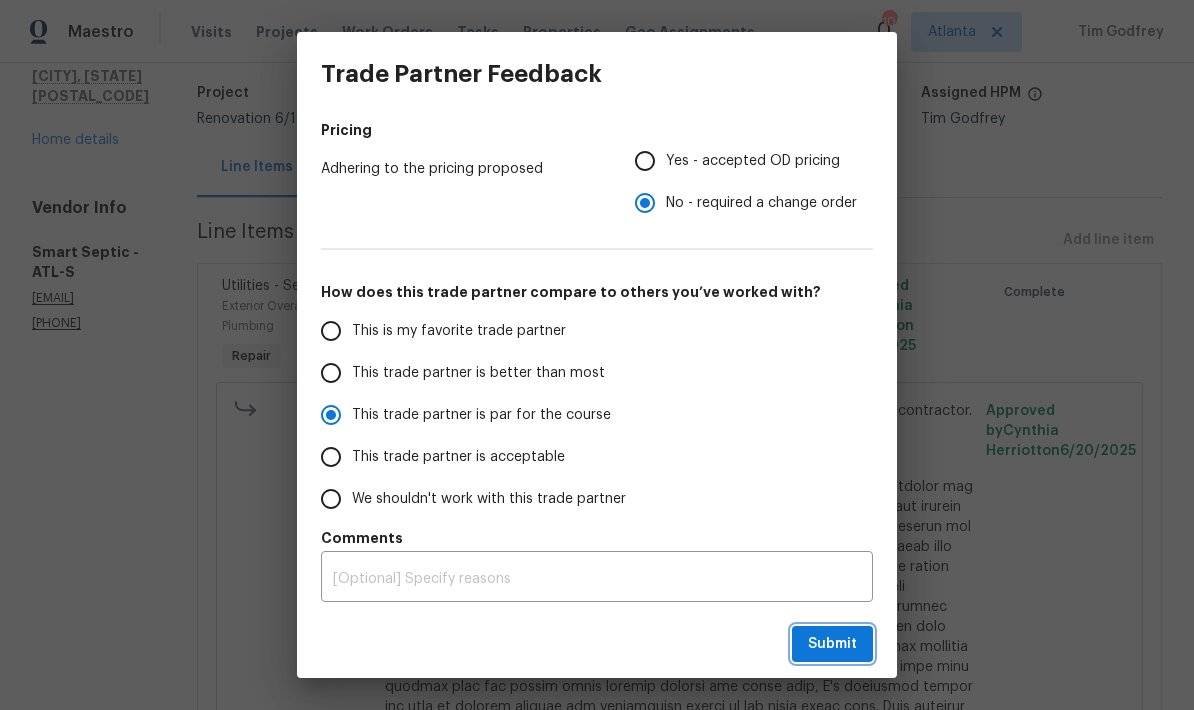click on "Submit" at bounding box center [832, 644] 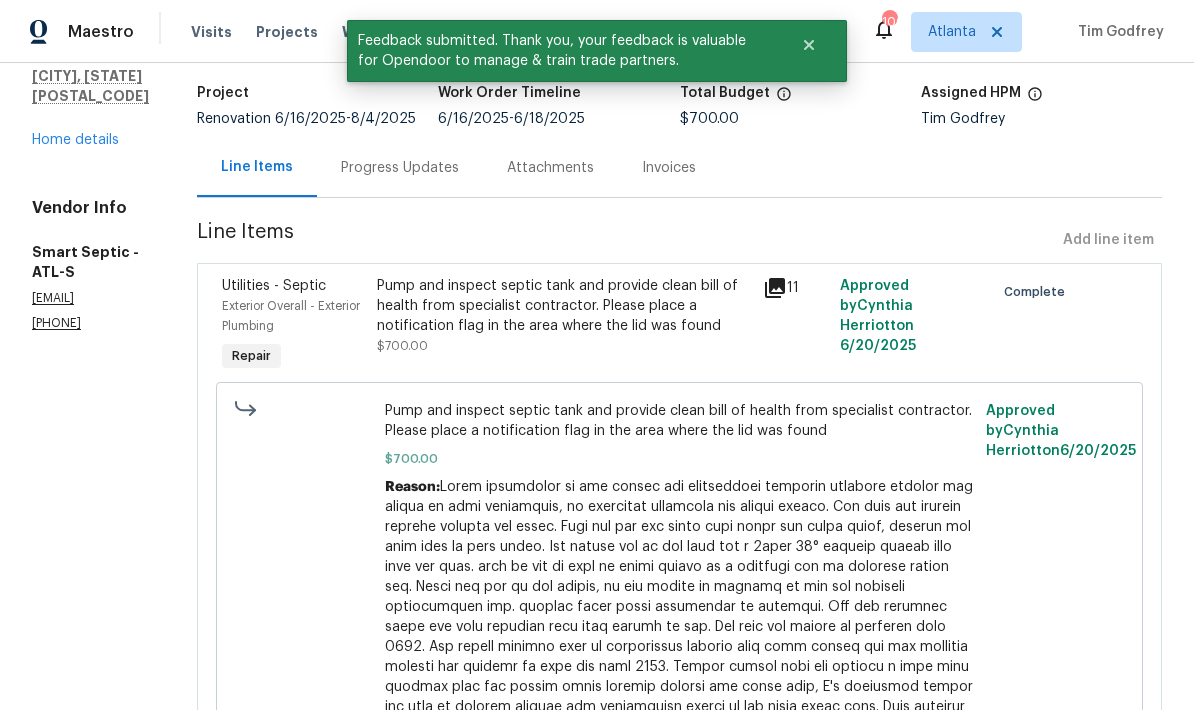 radio on "false" 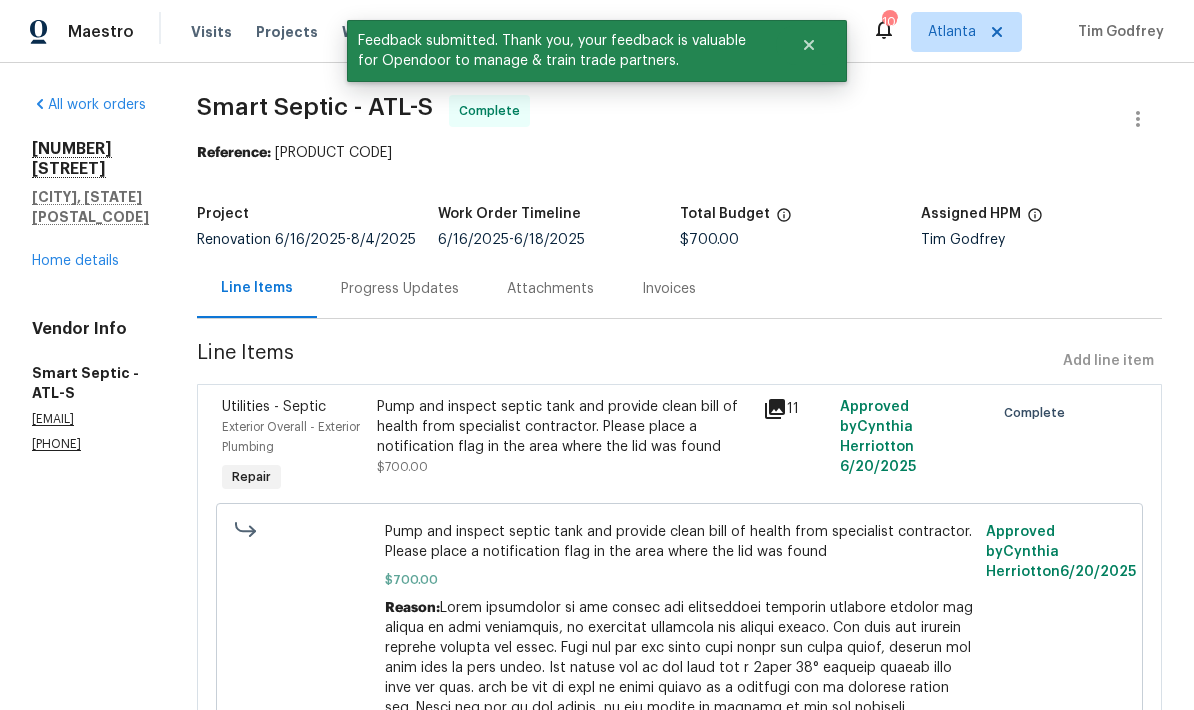 scroll, scrollTop: 0, scrollLeft: 0, axis: both 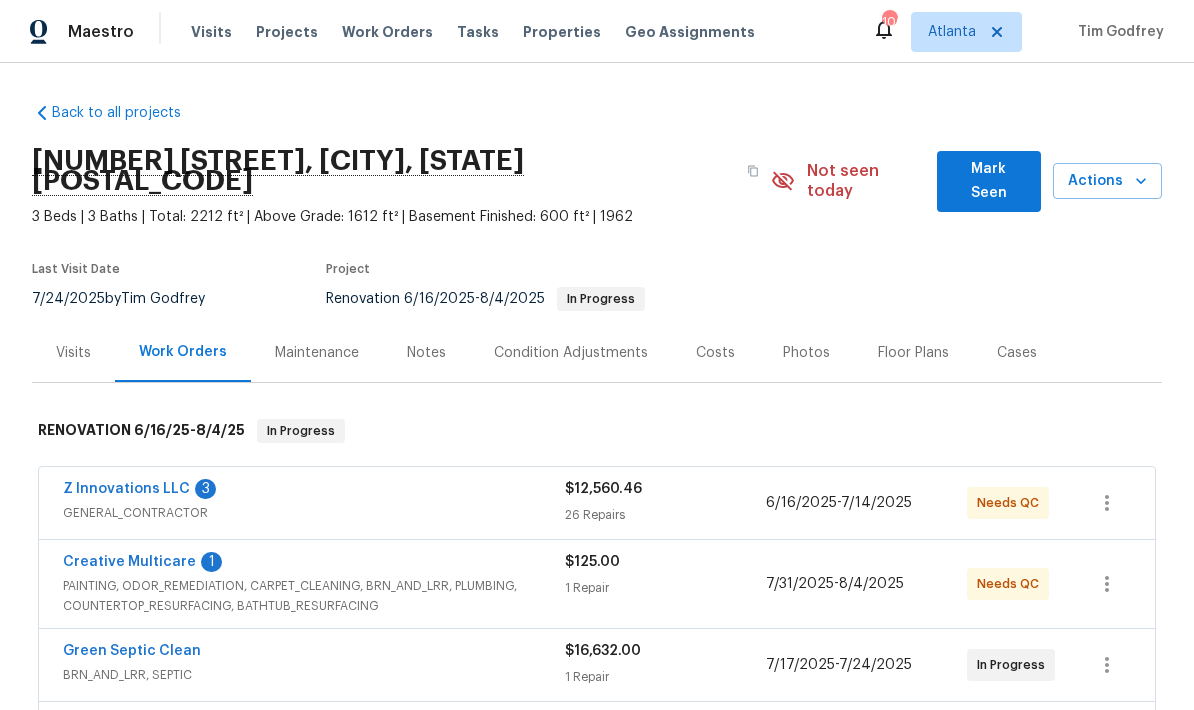 click on "Creative Multicare" at bounding box center (129, 562) 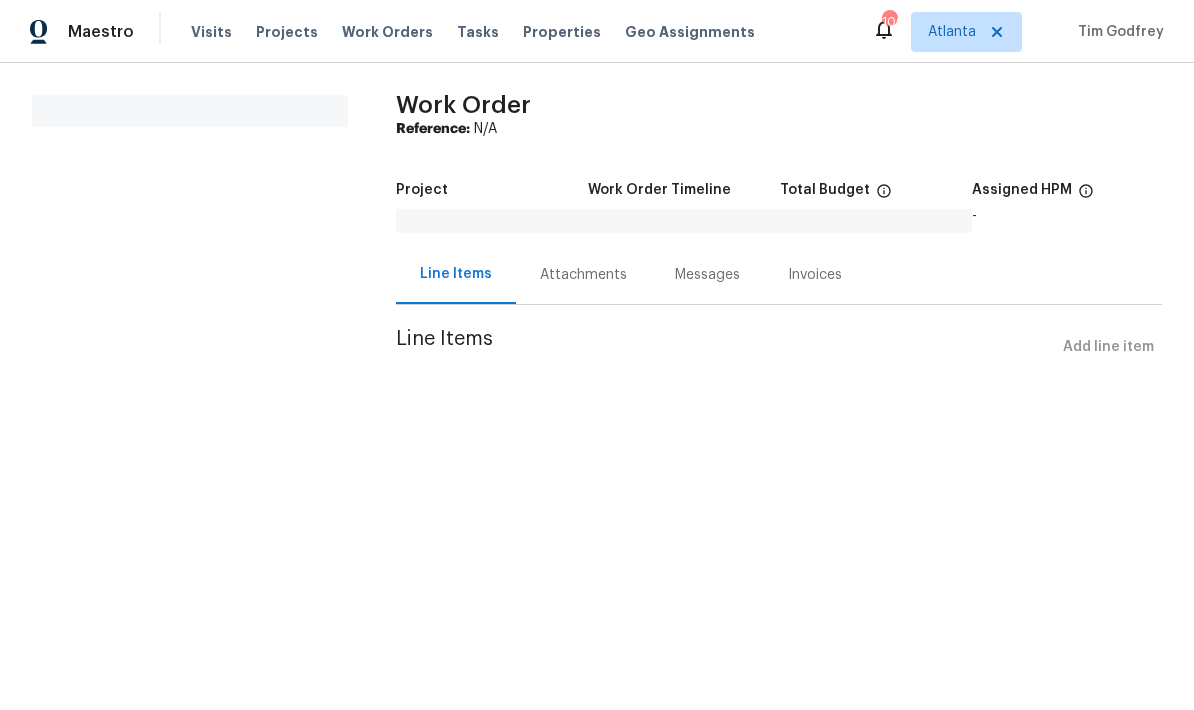 scroll, scrollTop: 0, scrollLeft: 0, axis: both 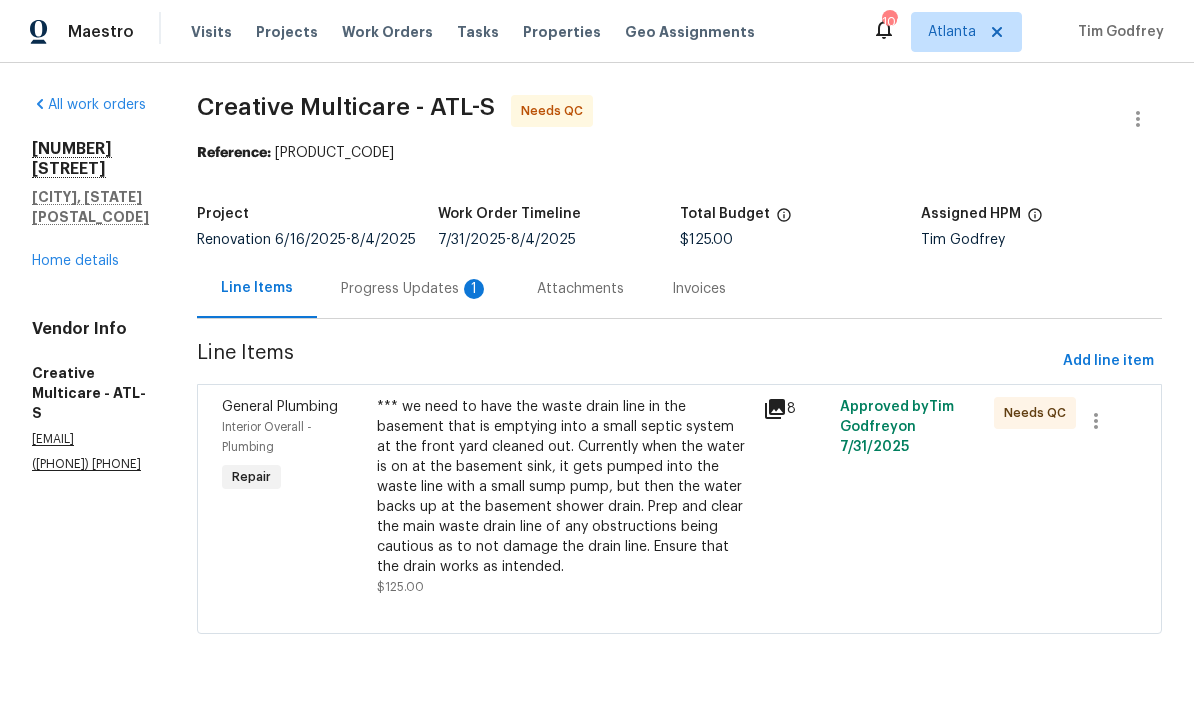 click on "Progress Updates 1" at bounding box center [415, 289] 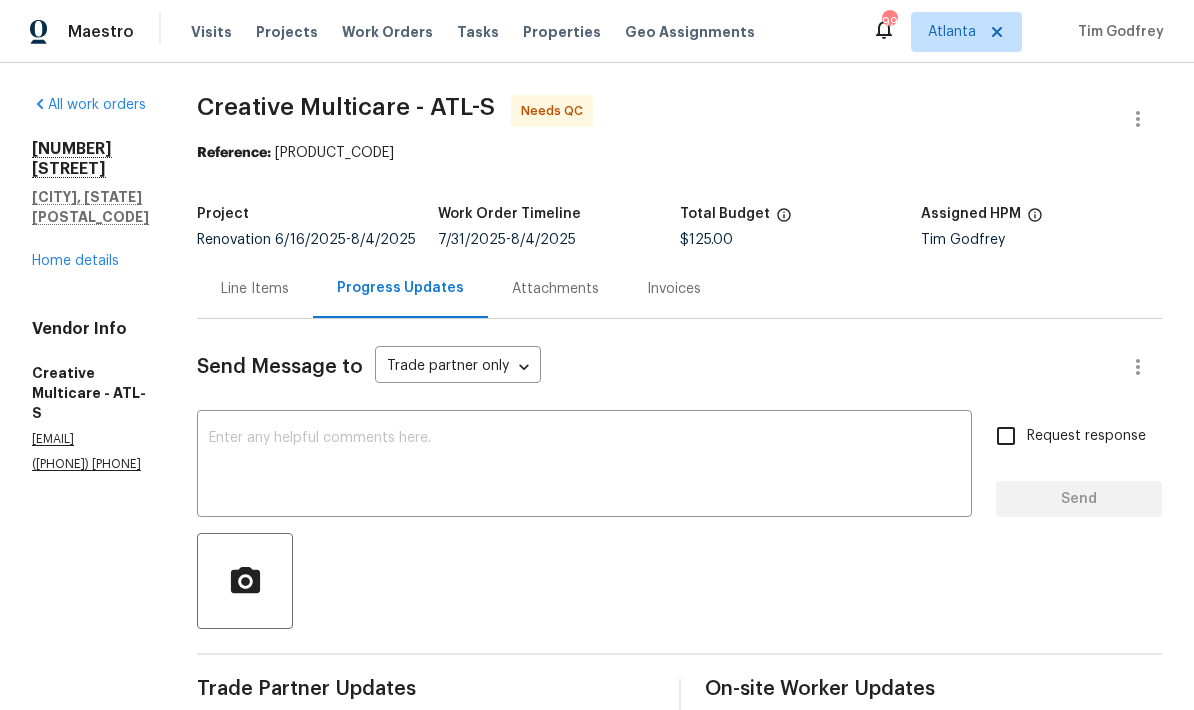 scroll, scrollTop: 0, scrollLeft: 0, axis: both 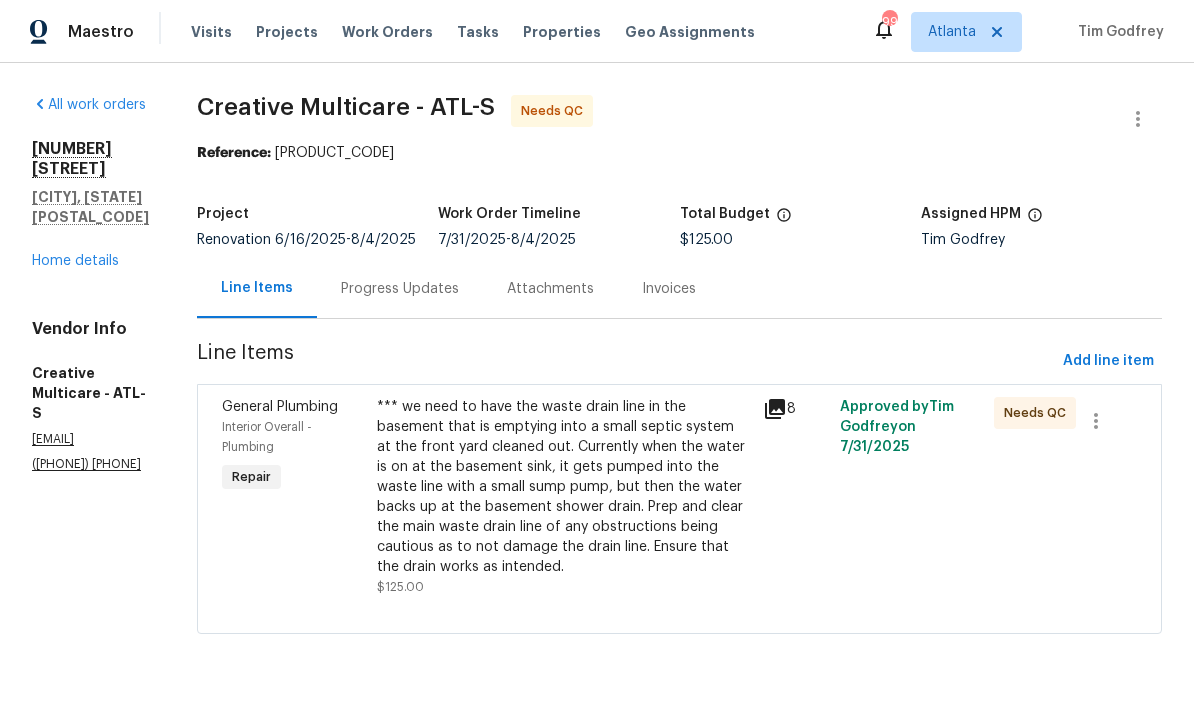 click on "Home details" at bounding box center (75, 261) 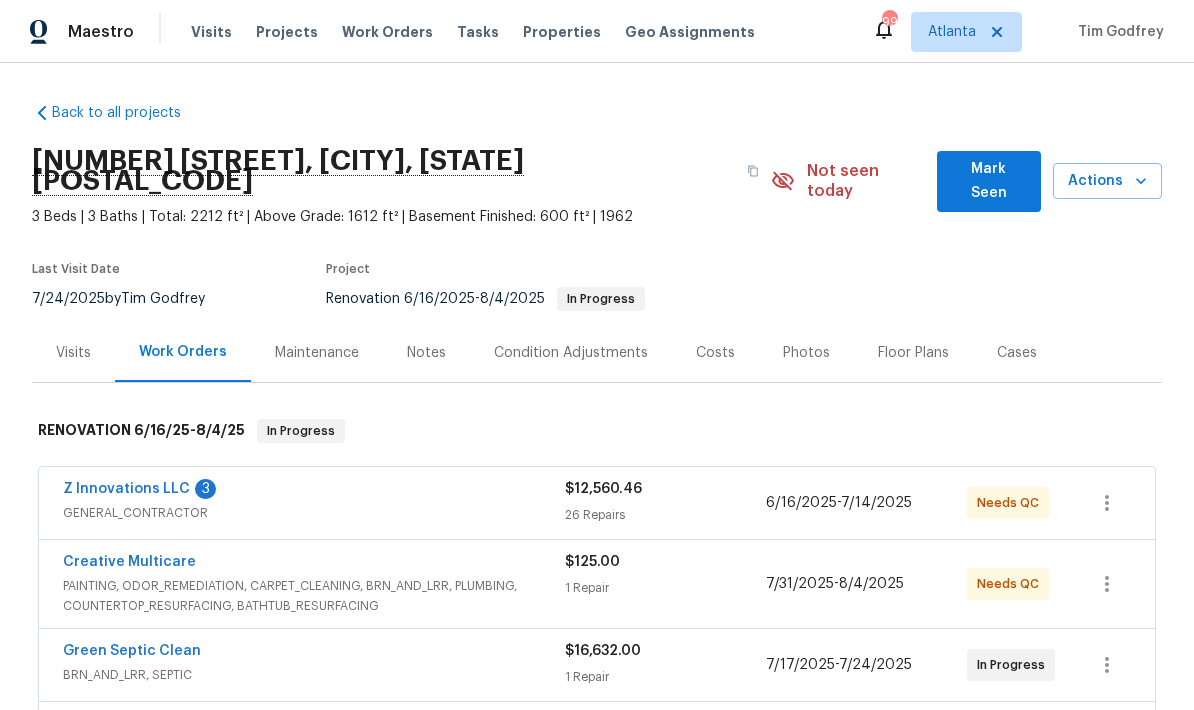 click on "Notes" at bounding box center (426, 353) 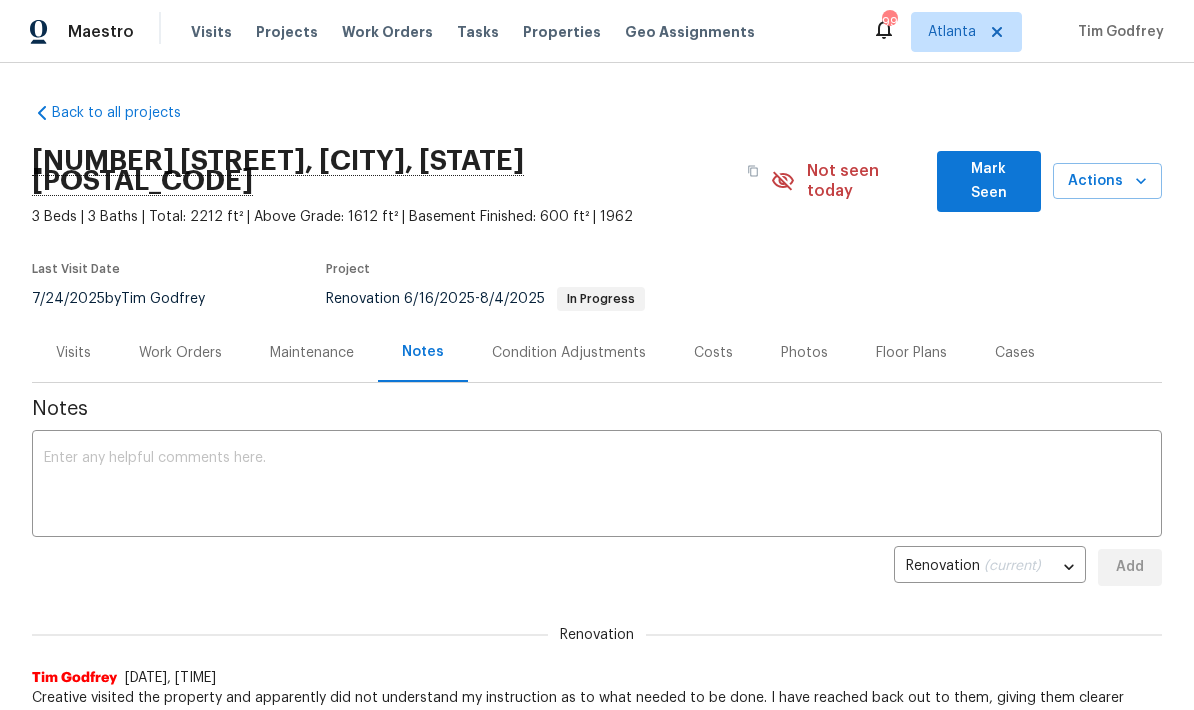 click at bounding box center [597, 486] 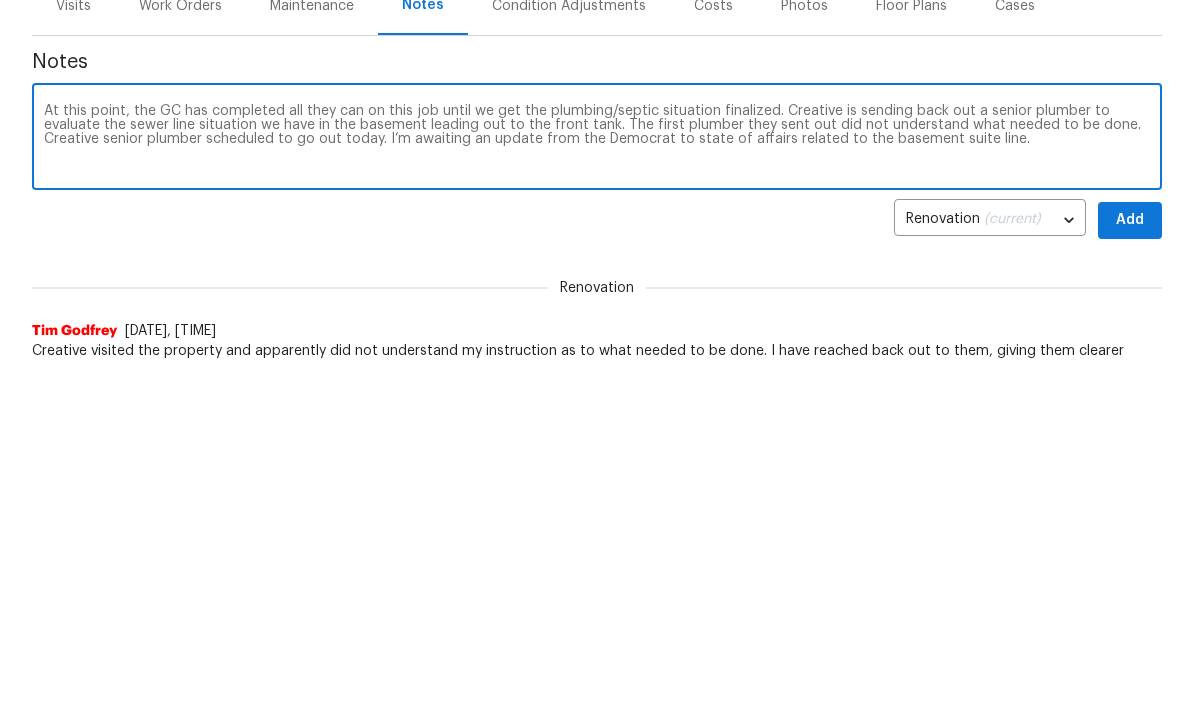 click on "At this point, the GC has completed all they can on this job until we get the plumbing/septic situation finalized. Creative is sending back out a senior plumber to evaluate the sewer line situation we have in the basement leading out to the front tank. The first plumber they sent out did not understand what needed to be done. Creative senior plumber scheduled to go out today. I’m awaiting an update from the Democrat to state of affairs related to the basement suite line." at bounding box center (597, 486) 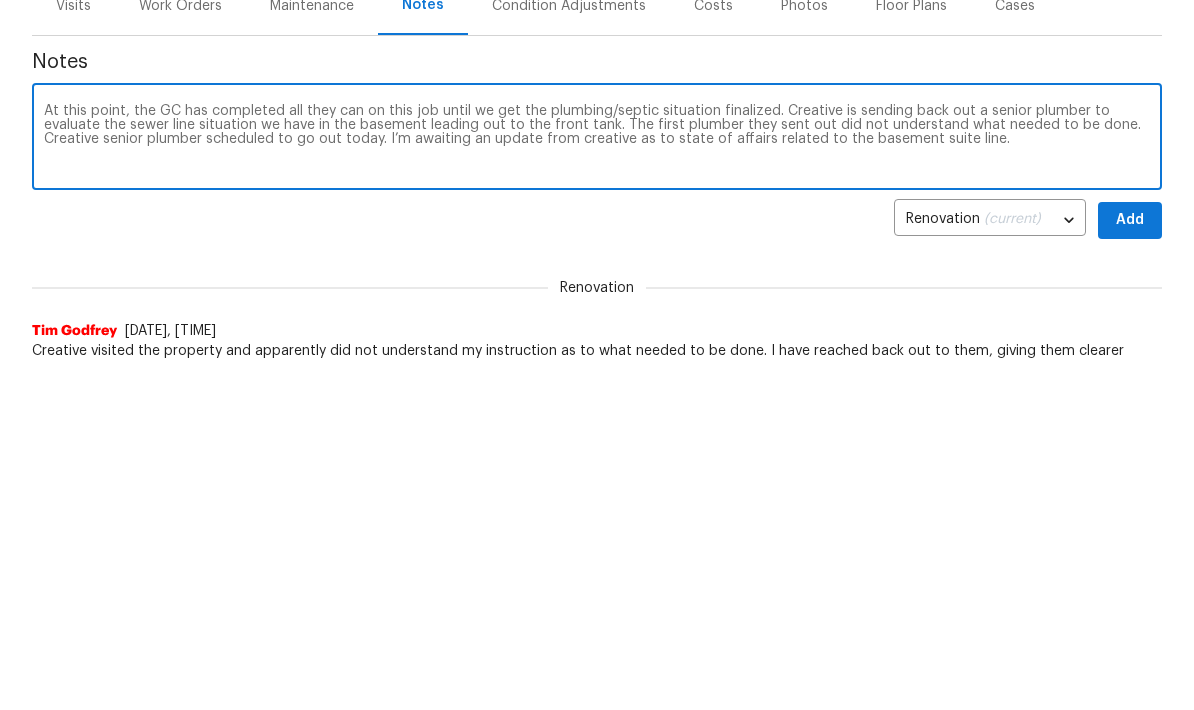 click on "At this point, the GC has completed all they can on this job until we get the plumbing/septic situation finalized. Creative is sending back out a senior plumber to evaluate the sewer line situation we have in the basement leading out to the front tank. The first plumber they sent out did not understand what needed to be done. Creative senior plumber scheduled to go out today. I’m awaiting an update from creative as to state of affairs related to the basement suite line." at bounding box center [597, 486] 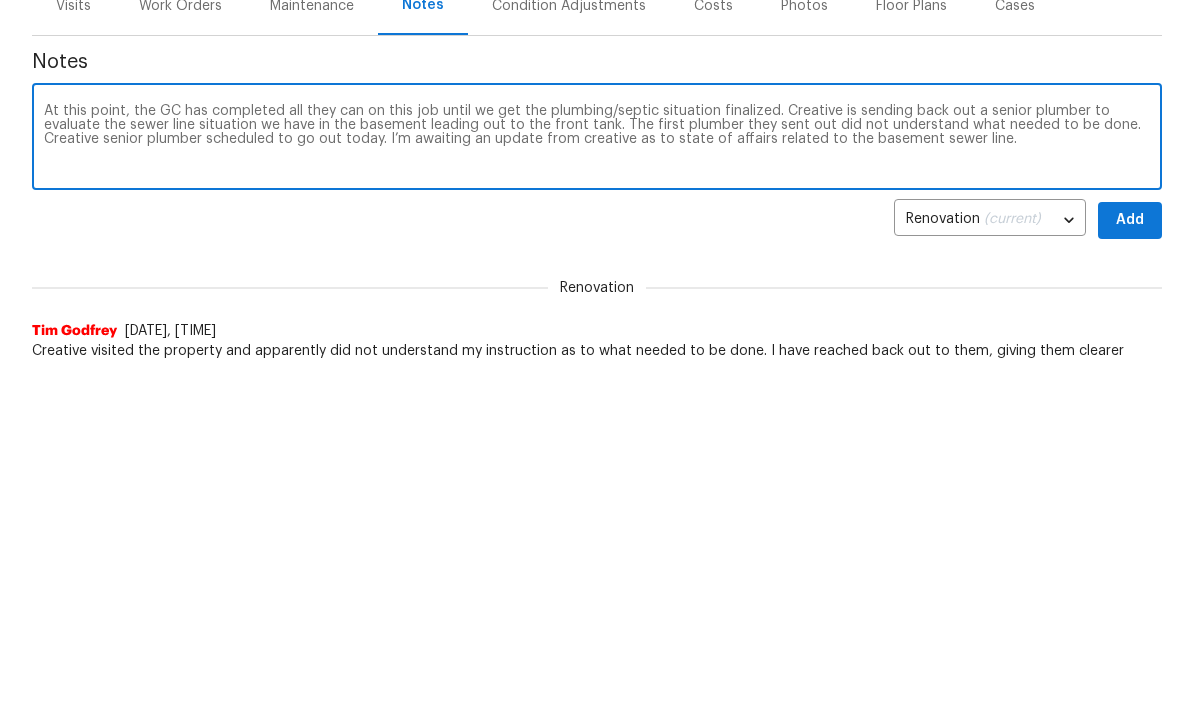 click on "At this point, the GC has completed all they can on this job until we get the plumbing/septic situation finalized. Creative is sending back out a senior plumber to evaluate the sewer line situation we have in the basement leading out to the front tank. The first plumber they sent out did not understand what needed to be done. Creative senior plumber scheduled to go out today. I’m awaiting an update from creative as to state of affairs related to the basement sewer line." at bounding box center (597, 486) 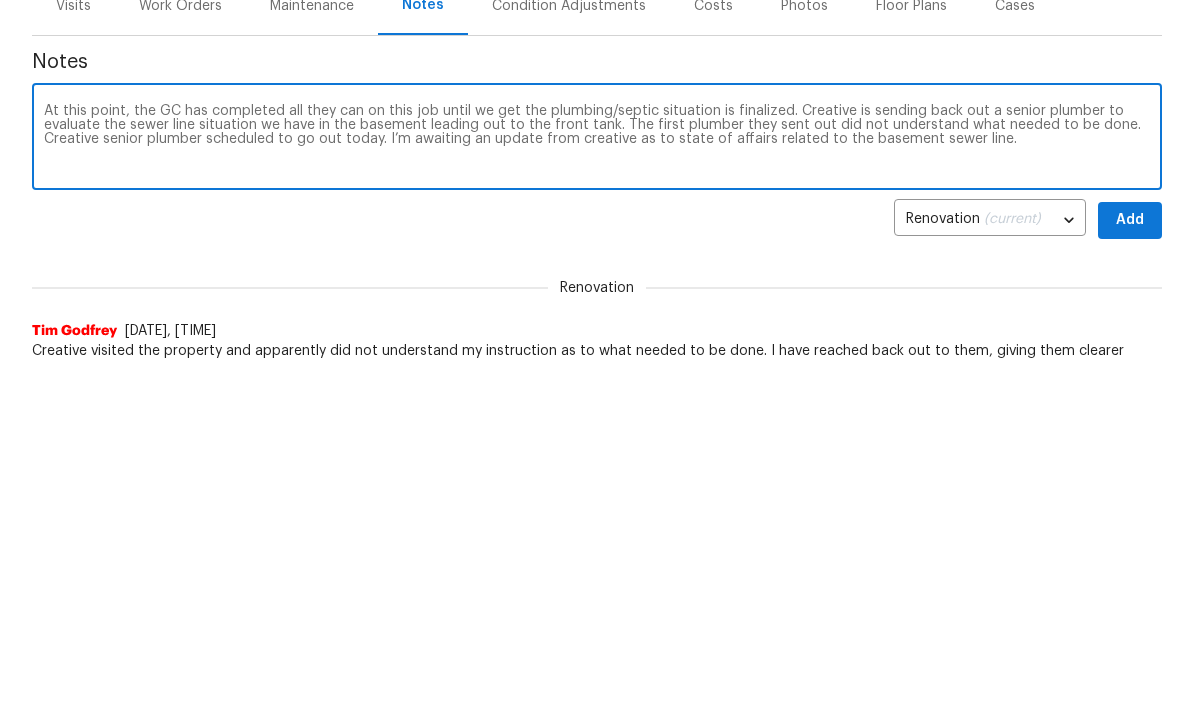 click on "At this point, the GC has completed all they can on this job until we get the plumbing/septic situation is finalized. Creative is sending back out a senior plumber to evaluate the sewer line situation we have in the basement leading out to the front tank. The first plumber they sent out did not understand what needed to be done. Creative senior plumber scheduled to go out today. I’m awaiting an update from creative as to state of affairs related to the basement sewer line." at bounding box center (597, 486) 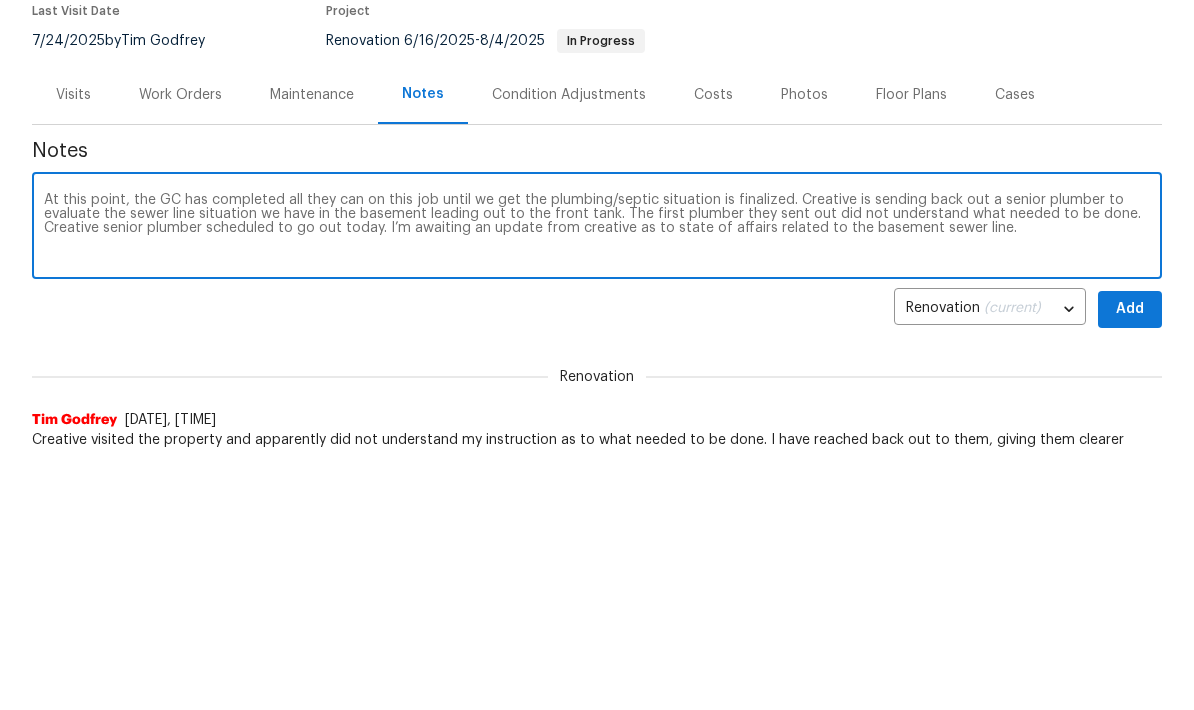 type on "At this point, the GC has completed all they can on this job until we get the plumbing/septic situation is finalized. Creative is sending back out a senior plumber to evaluate the sewer line situation we have in the basement leading out to the front tank. The first plumber they sent out did not understand what needed to be done. Creative senior plumber scheduled to go out today. I’m awaiting an update from creative as to state of affairs related to the basement sewer line." 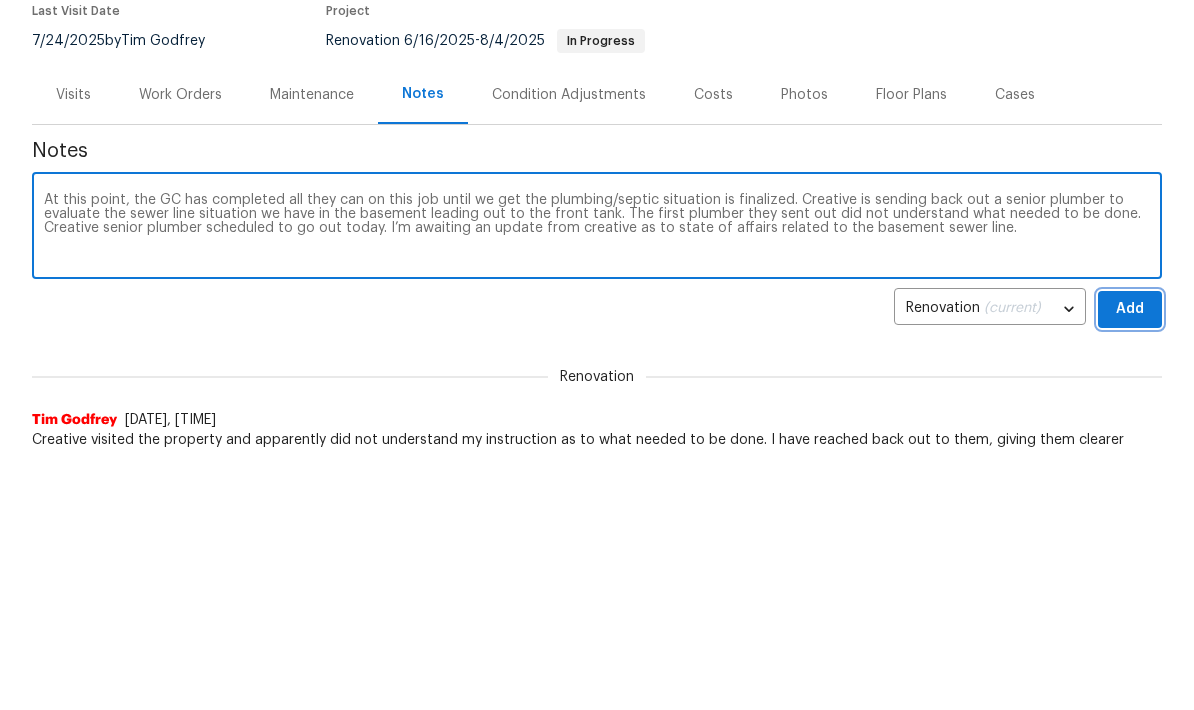 click on "Add" at bounding box center (1130, 567) 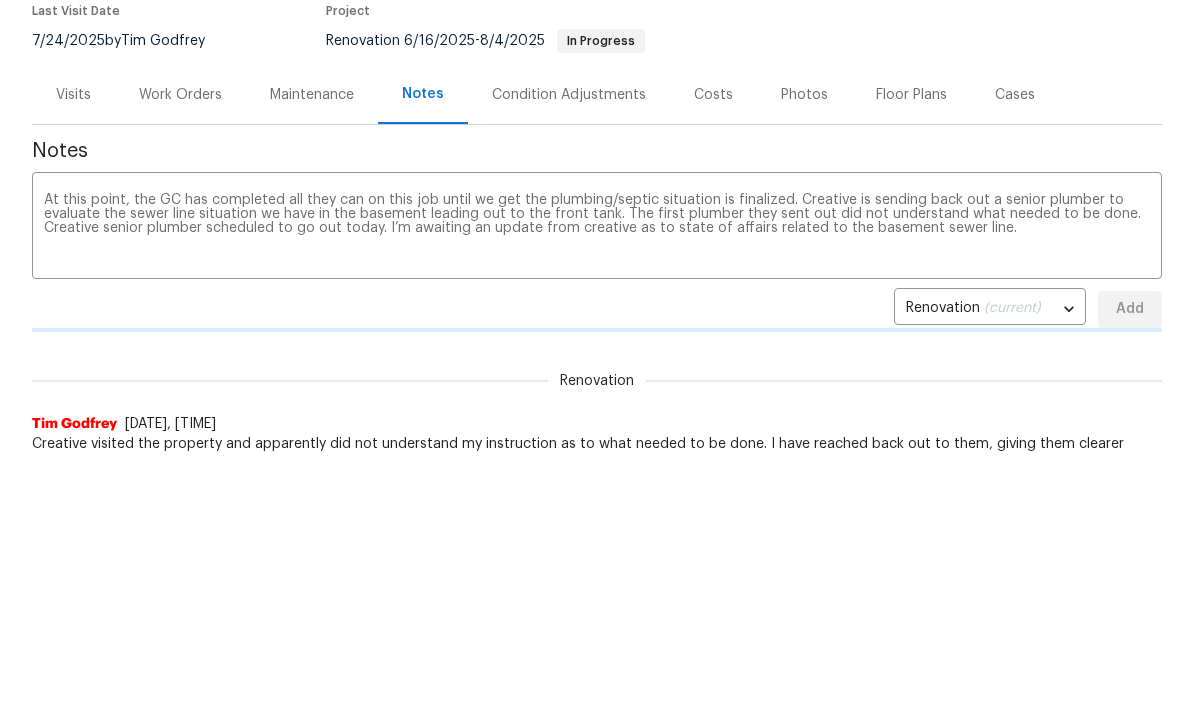 type 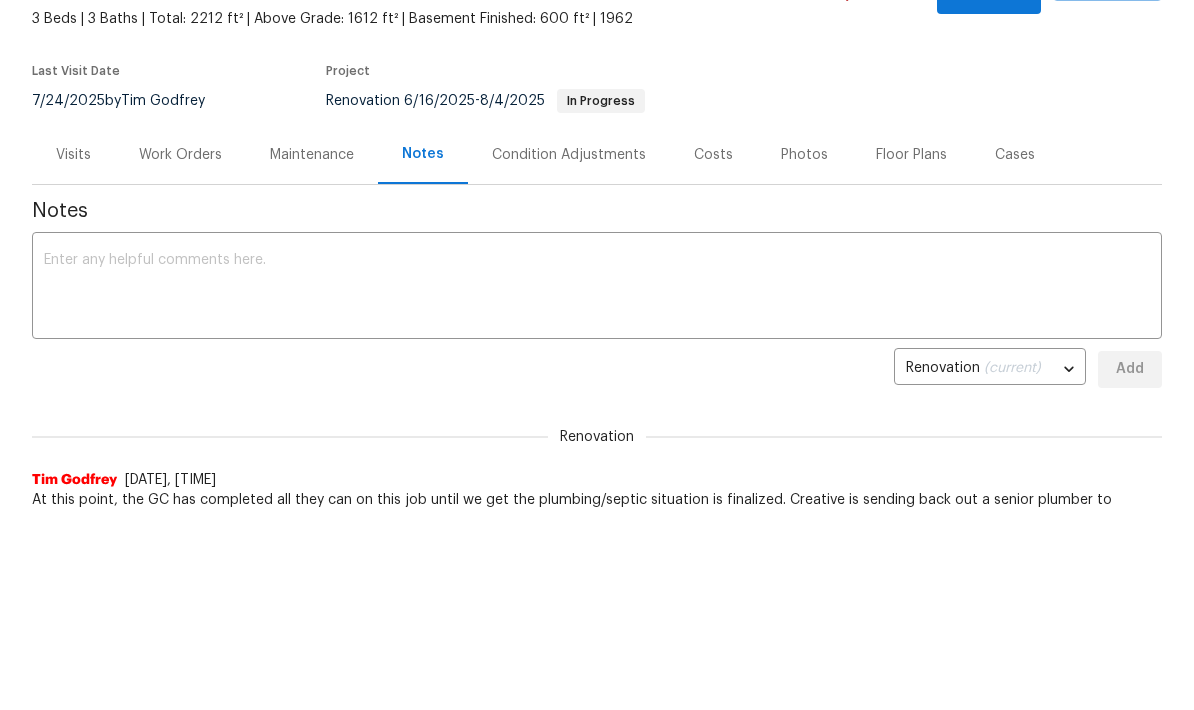 scroll, scrollTop: 0, scrollLeft: 0, axis: both 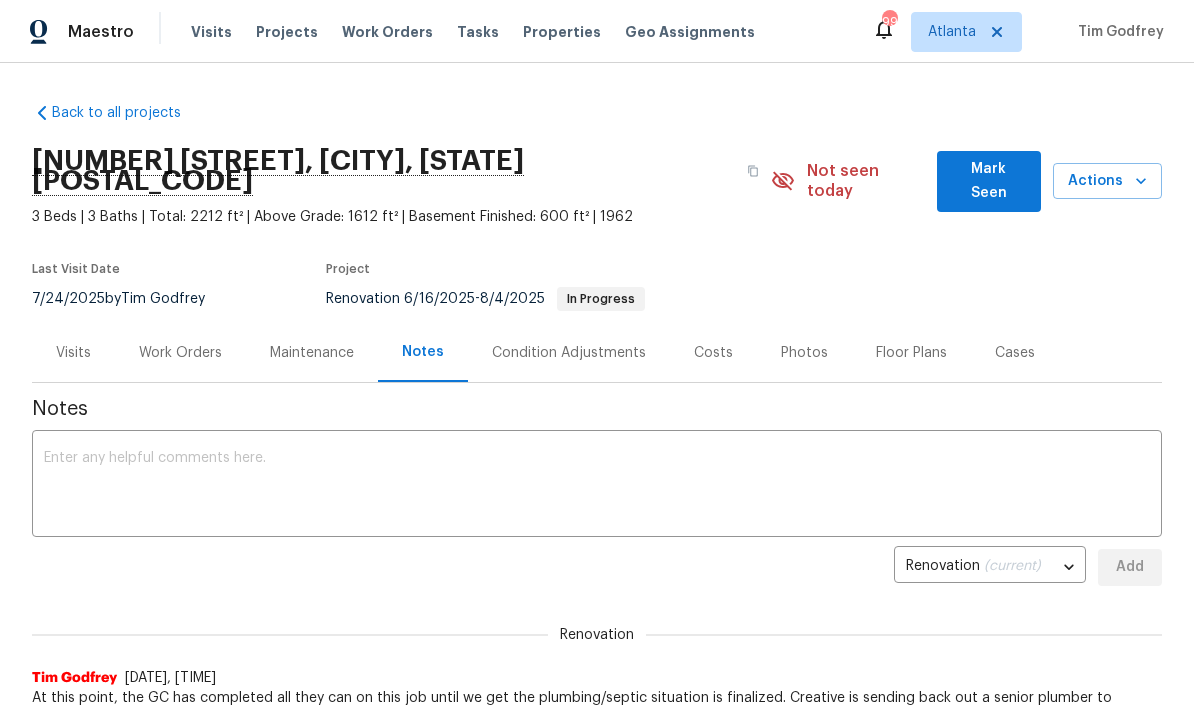click on "Mark Seen" at bounding box center [989, 181] 